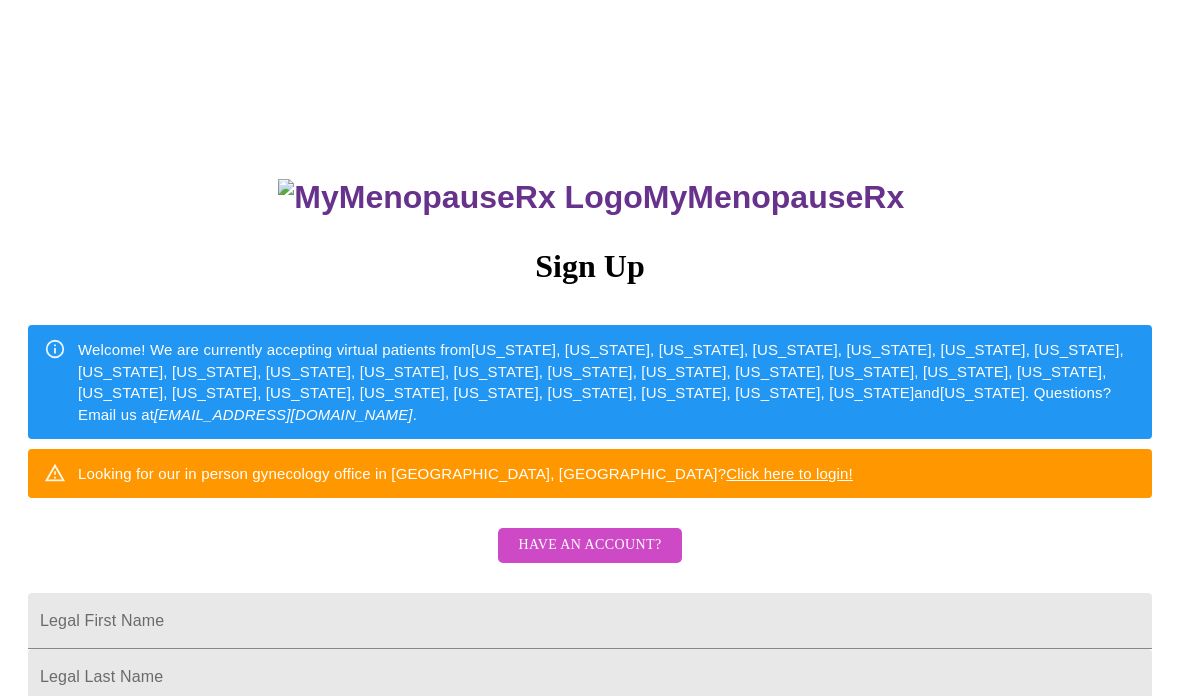 scroll, scrollTop: 3, scrollLeft: 0, axis: vertical 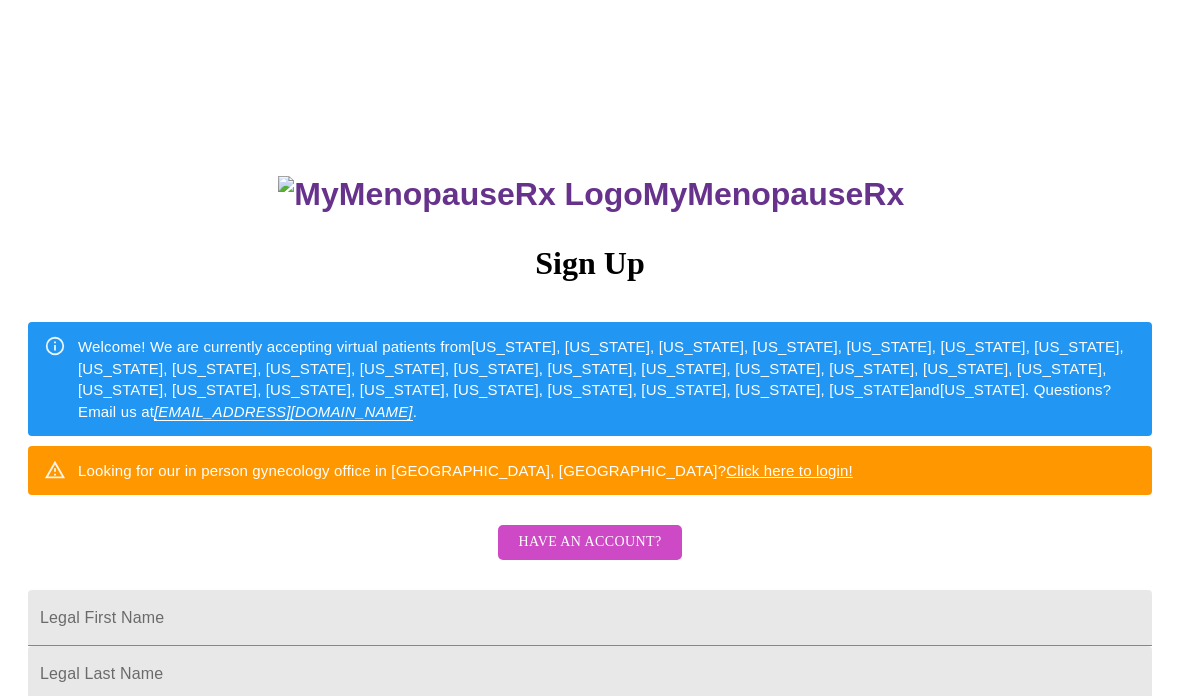 click on "Have an account?" at bounding box center [589, 542] 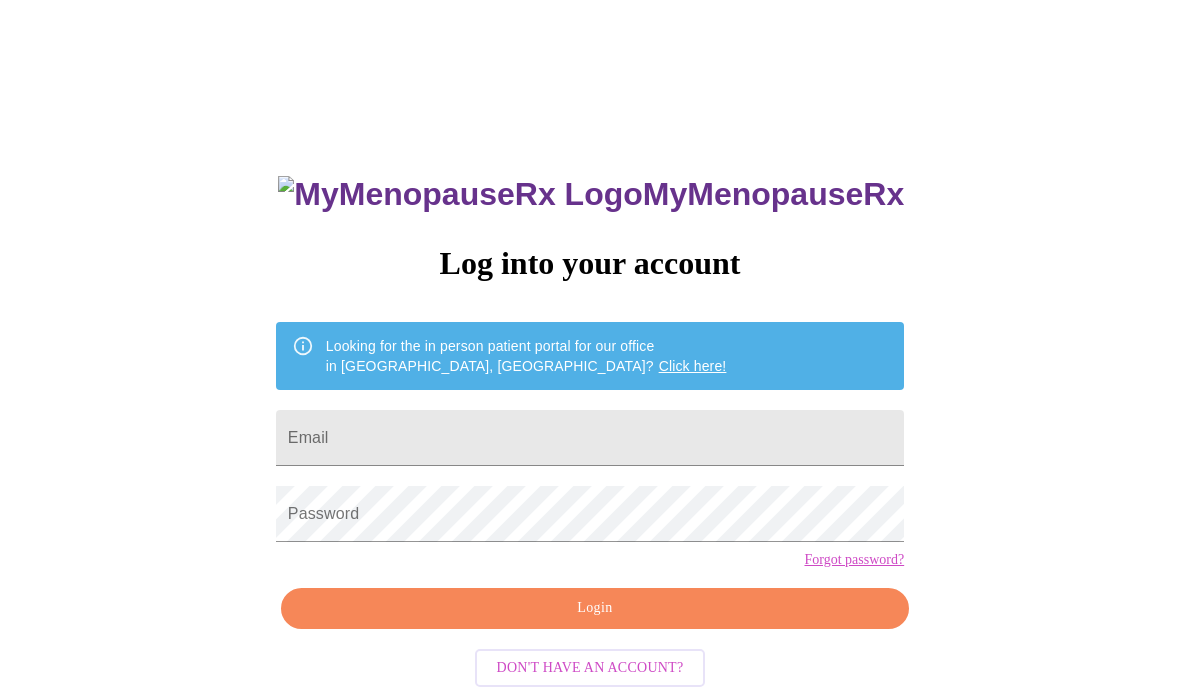 scroll, scrollTop: 83, scrollLeft: 0, axis: vertical 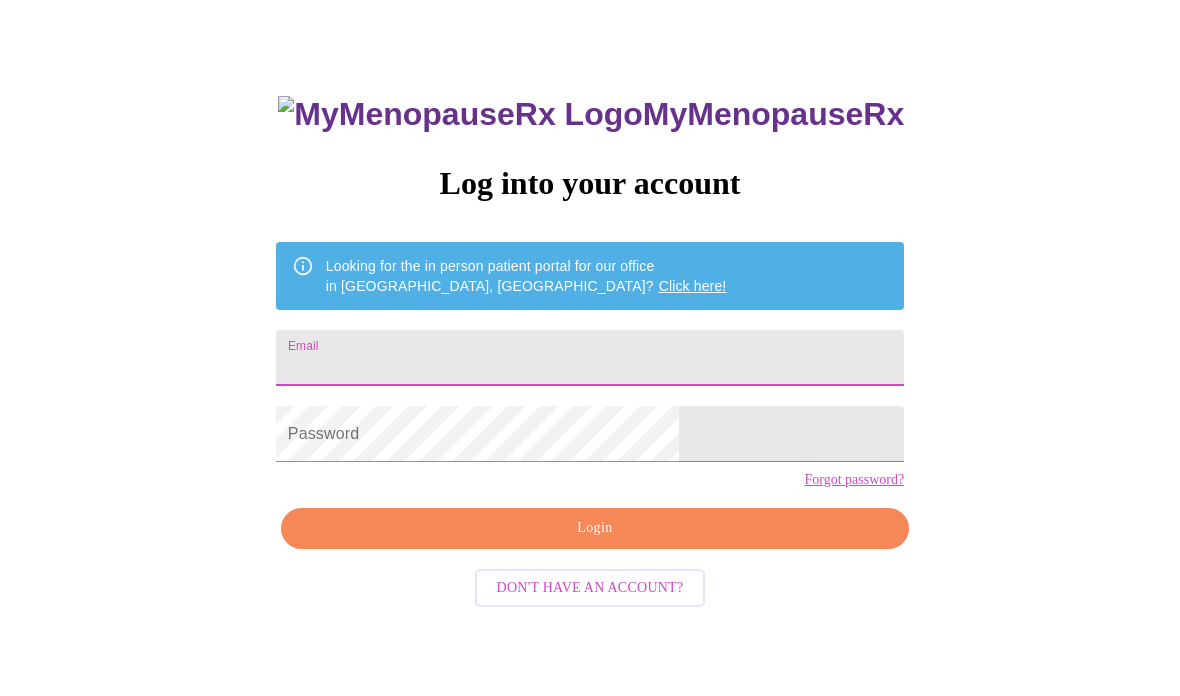 click on "Email" at bounding box center [590, 358] 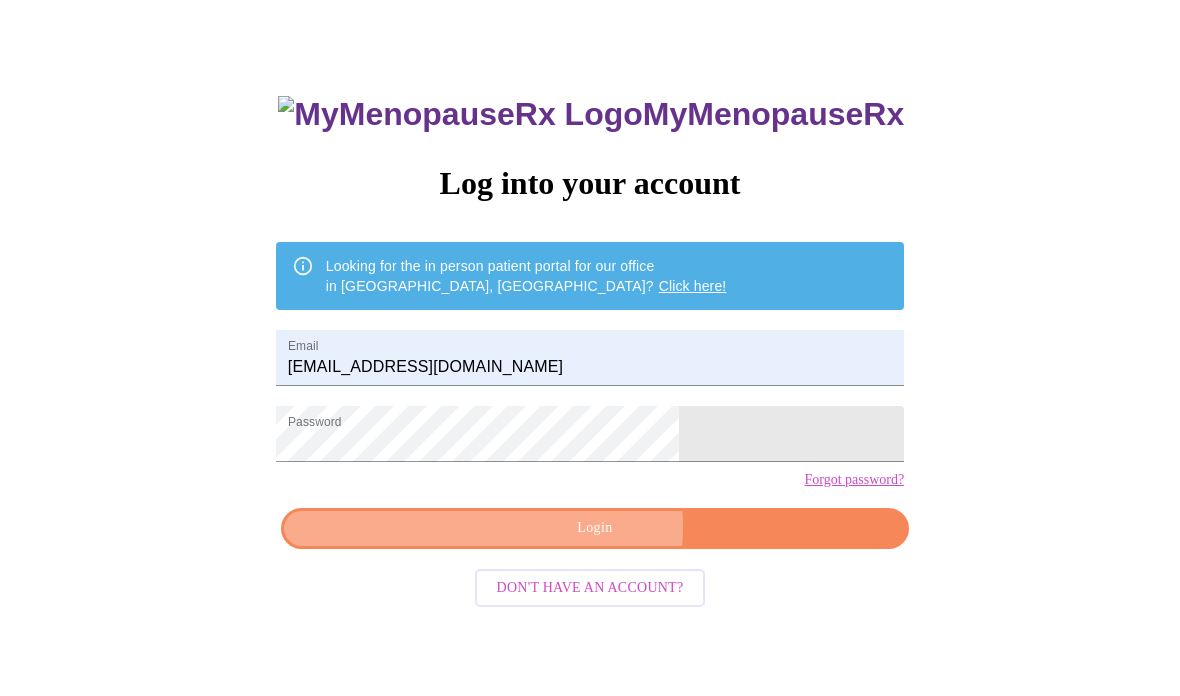 click on "Login" at bounding box center (595, 528) 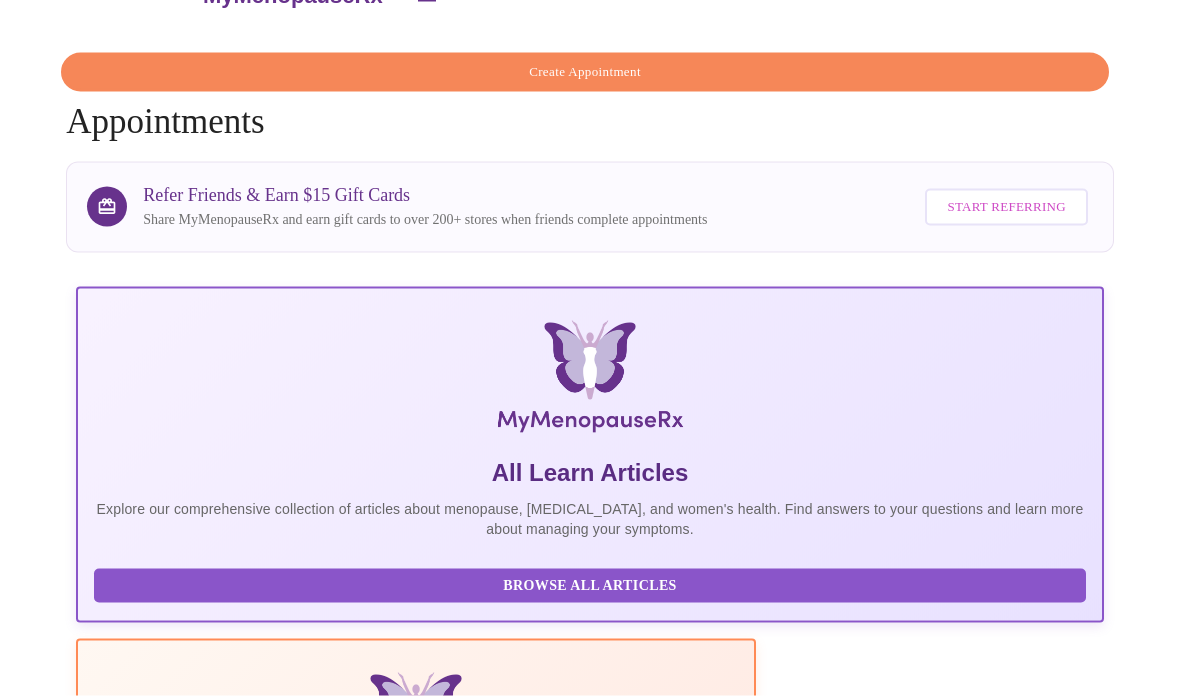 scroll, scrollTop: 0, scrollLeft: 0, axis: both 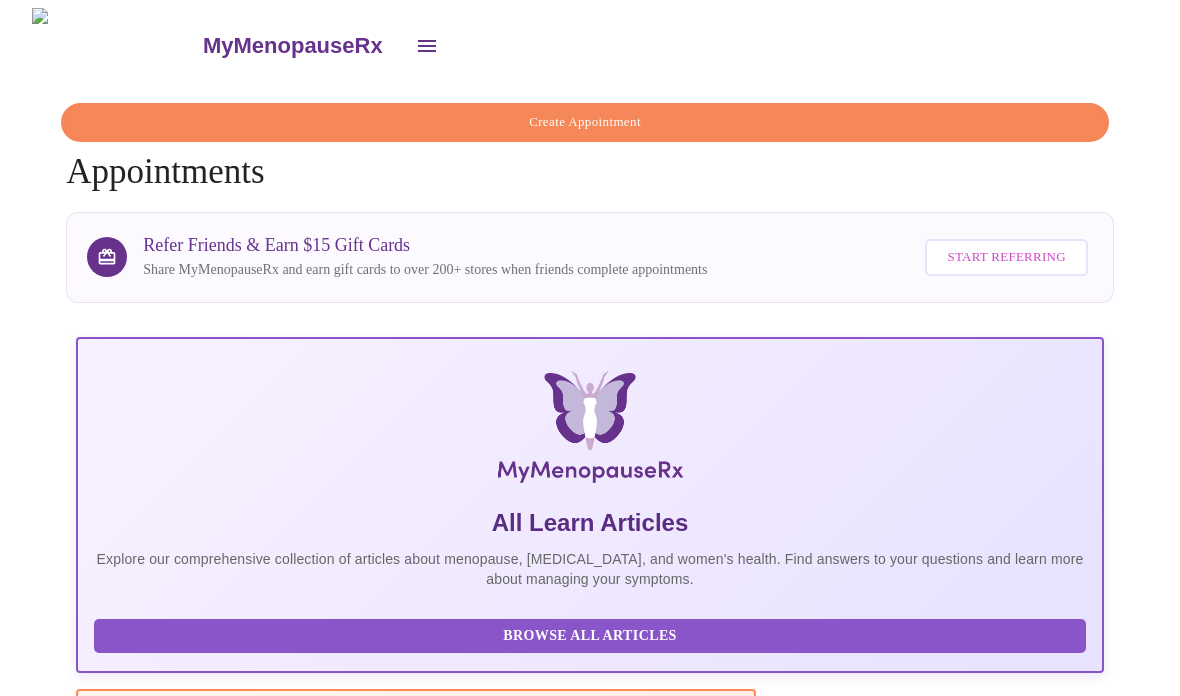 click 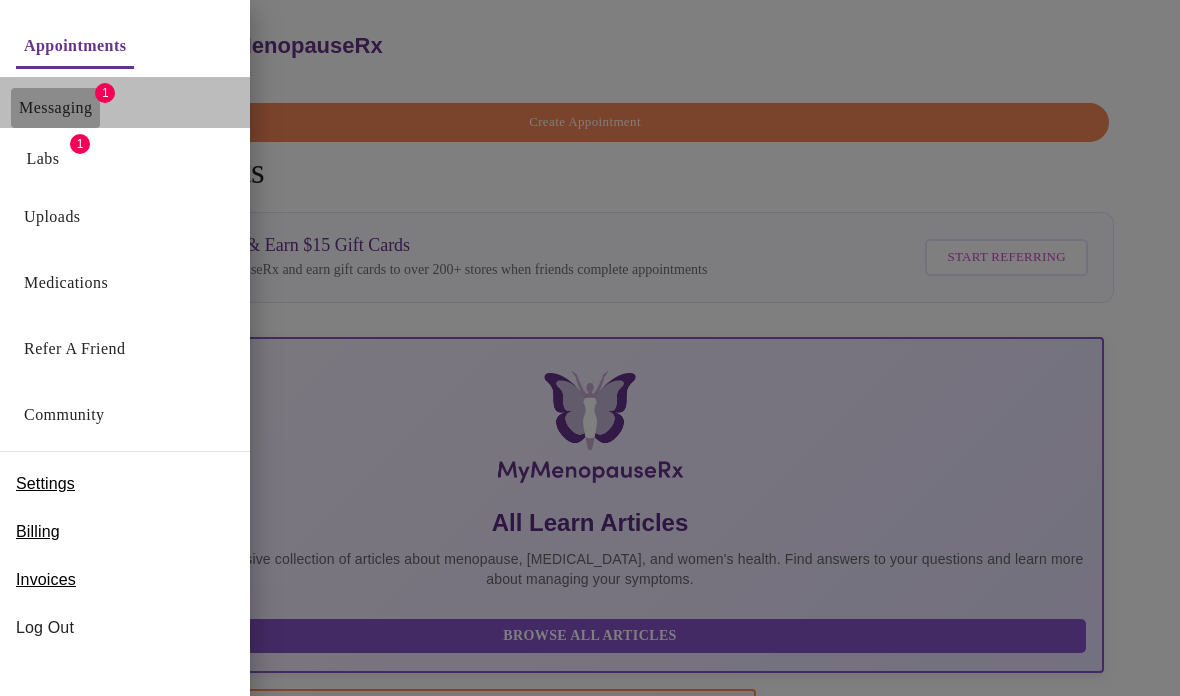 click on "Messaging" at bounding box center (55, 108) 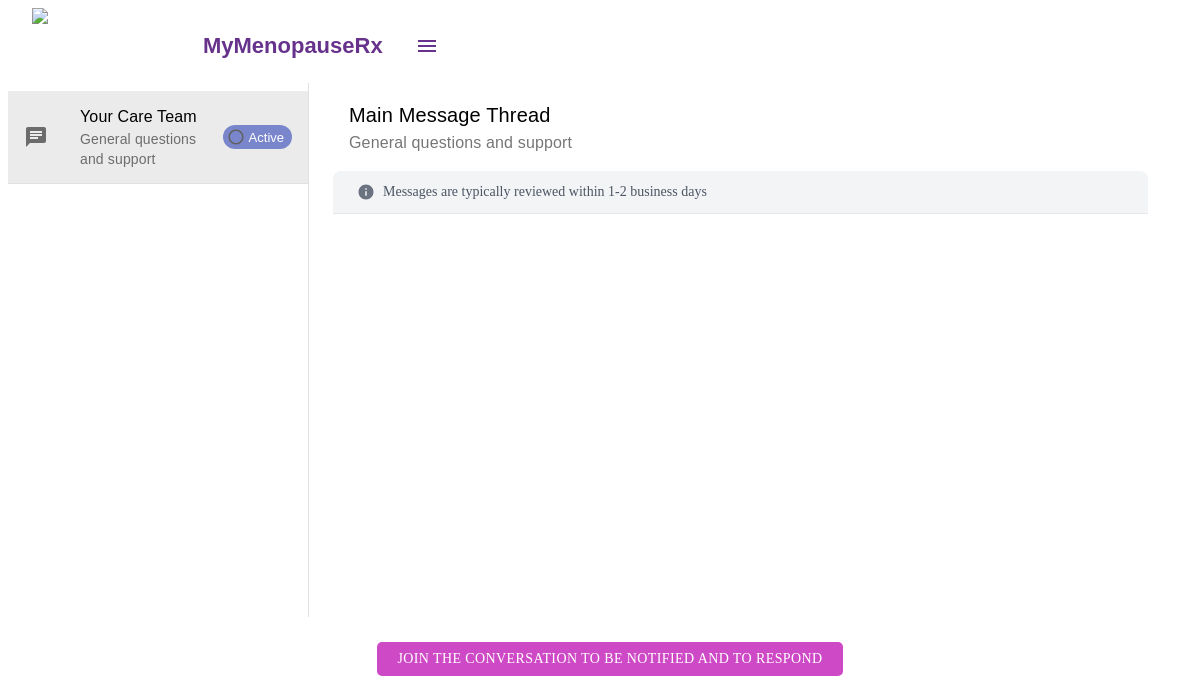 scroll, scrollTop: 75, scrollLeft: 0, axis: vertical 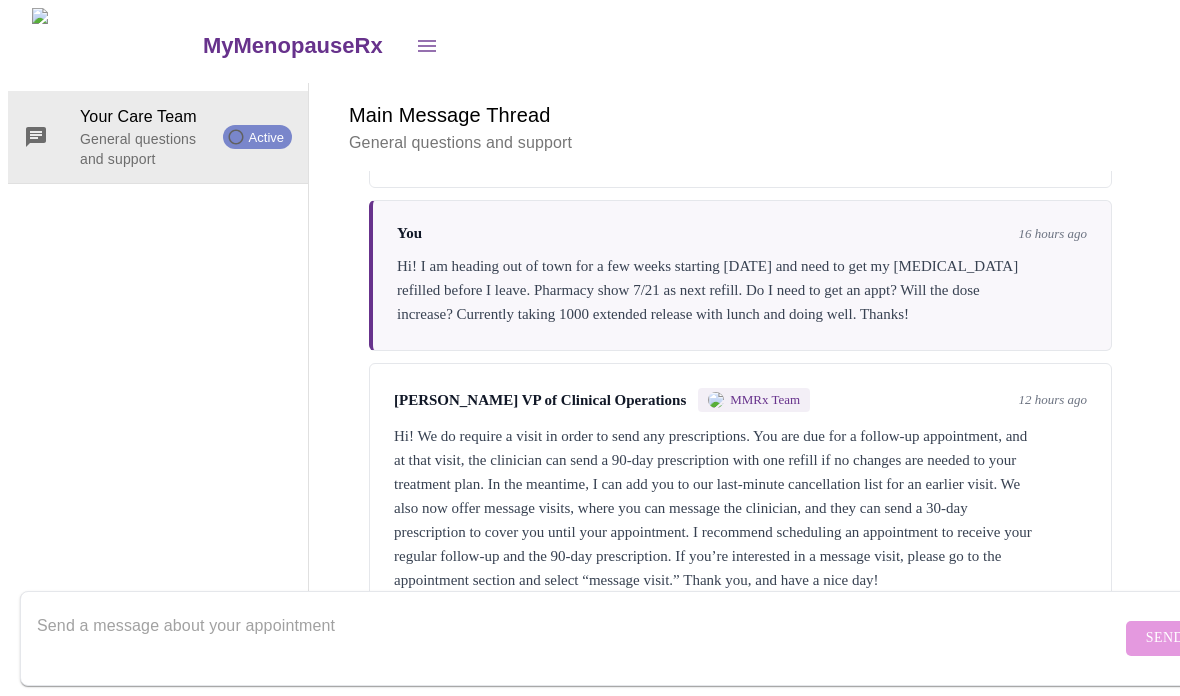 click 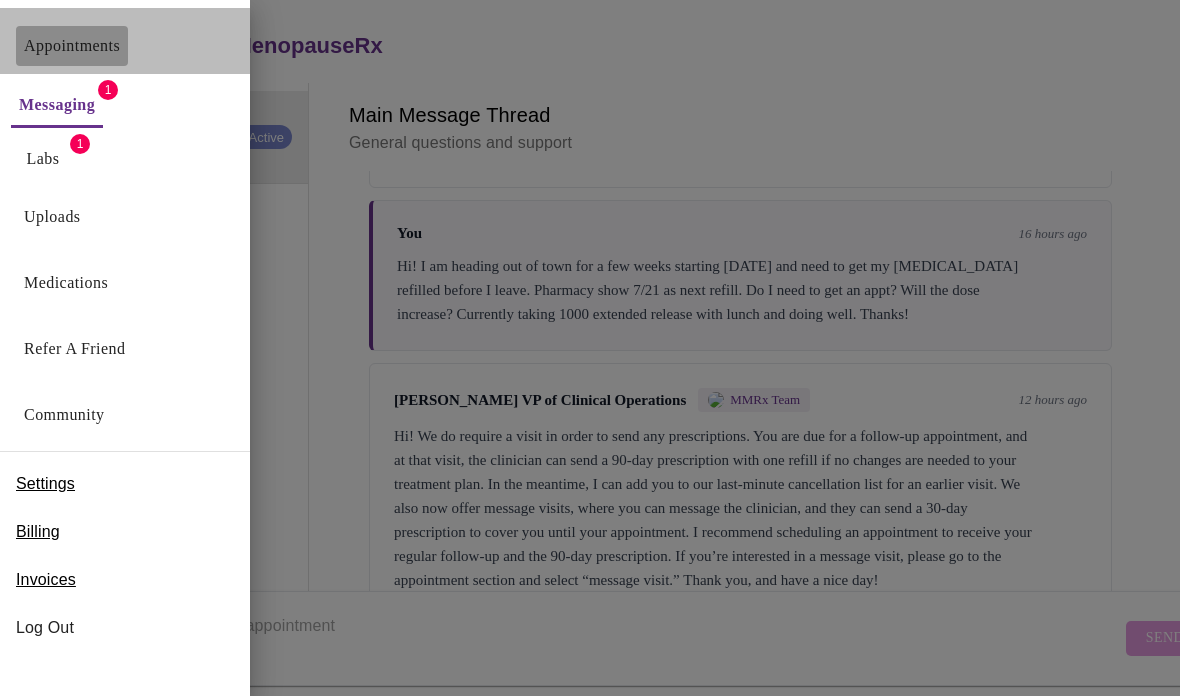 click on "Appointments" at bounding box center (72, 46) 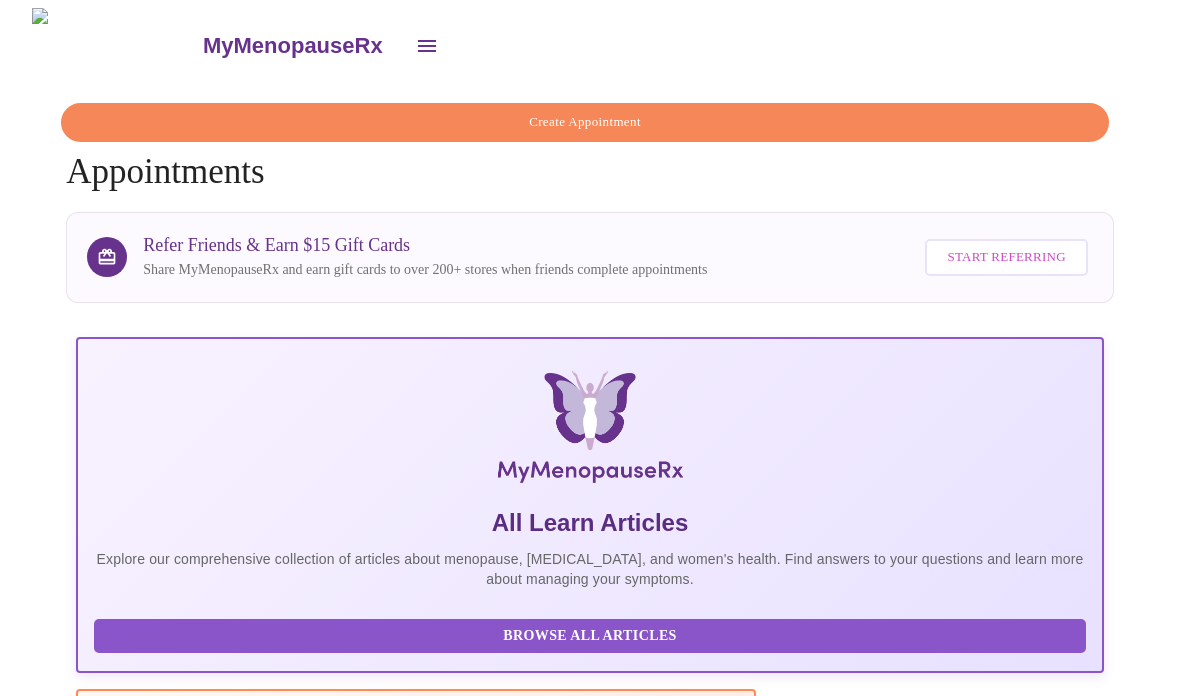 click on "Create Appointment" at bounding box center [585, 122] 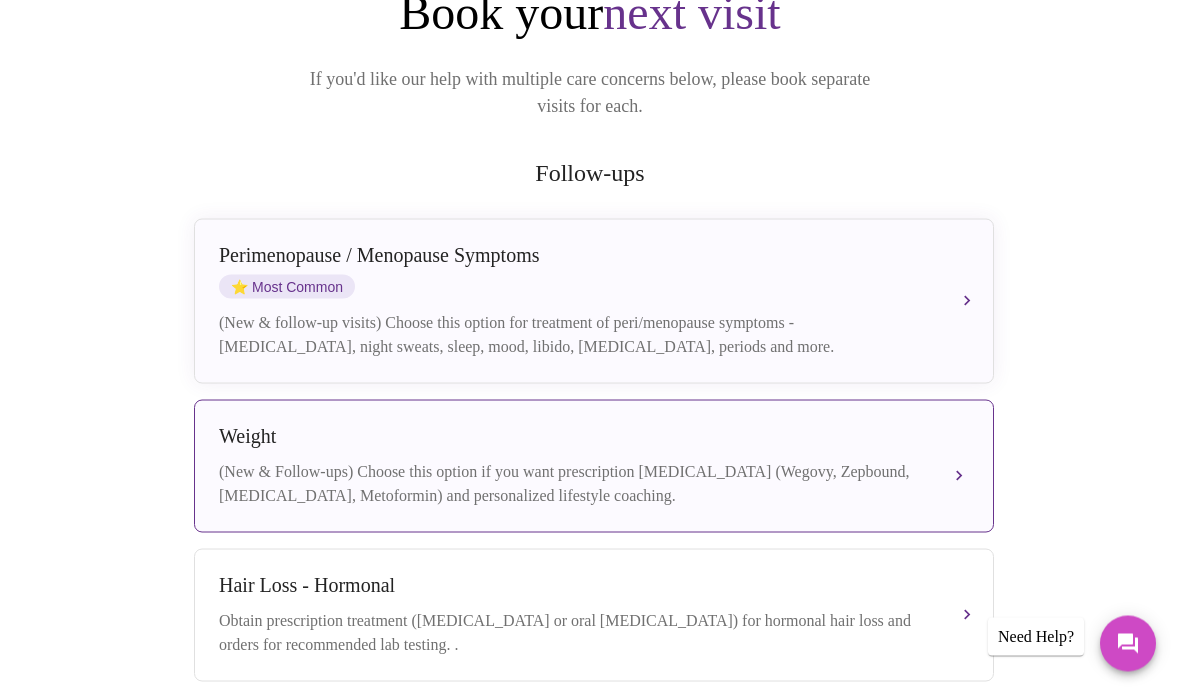 scroll, scrollTop: 236, scrollLeft: 0, axis: vertical 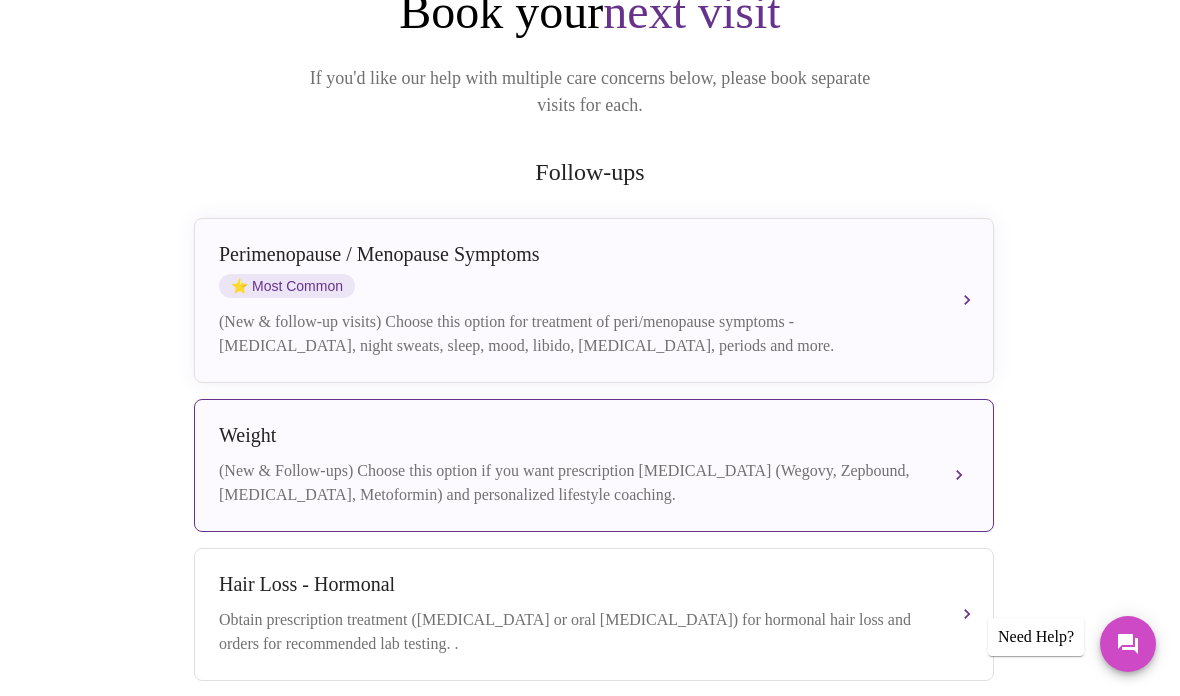 click on "(New & Follow-ups) Choose this option if you want prescription [MEDICAL_DATA] (Wegovy, Zepbound, [MEDICAL_DATA], Metoformin) and personalized lifestyle coaching." at bounding box center [574, 483] 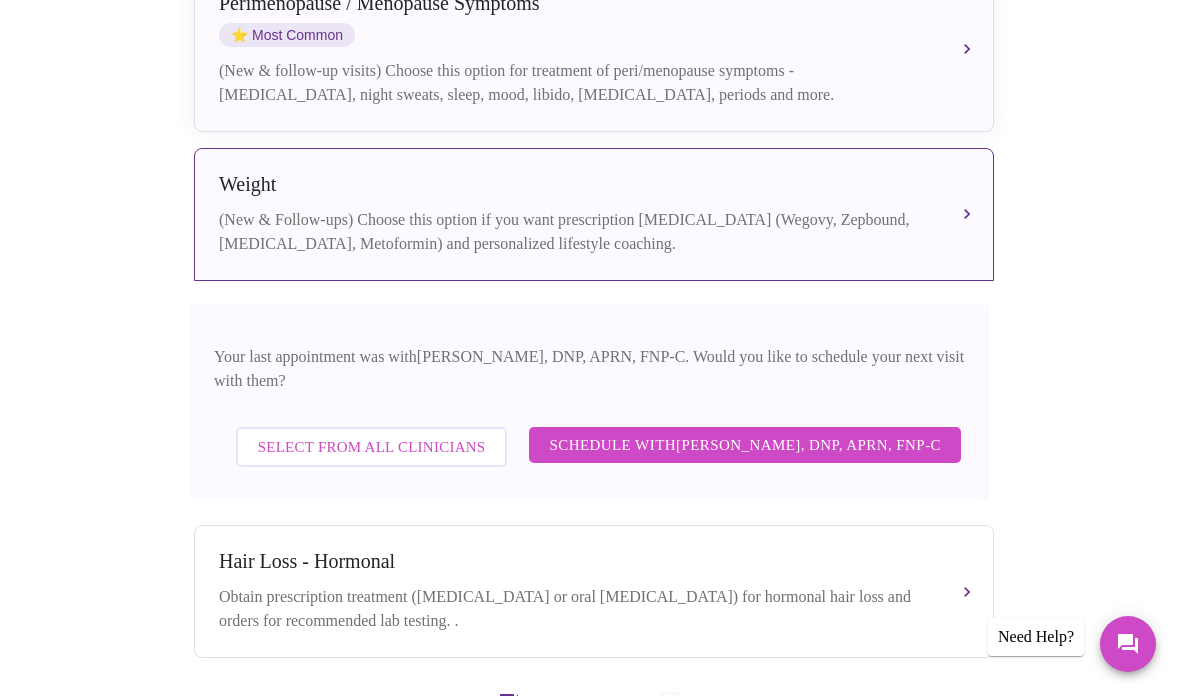 scroll, scrollTop: 489, scrollLeft: 0, axis: vertical 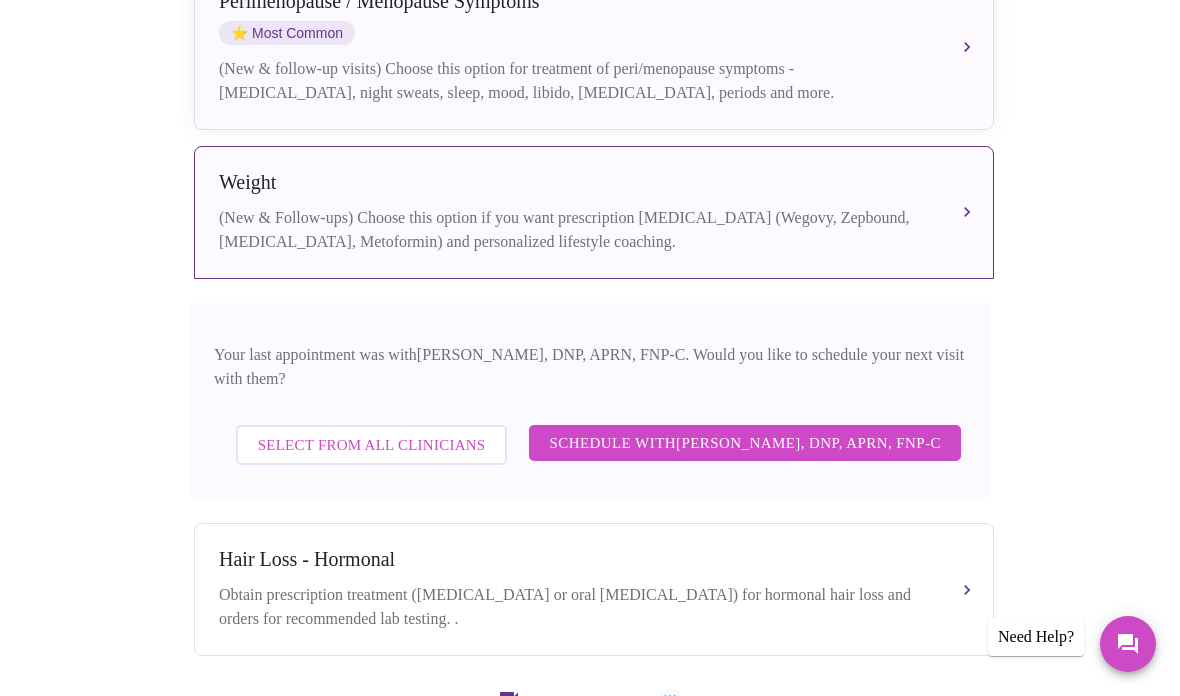 click on "Select from All Clinicians" at bounding box center [372, 445] 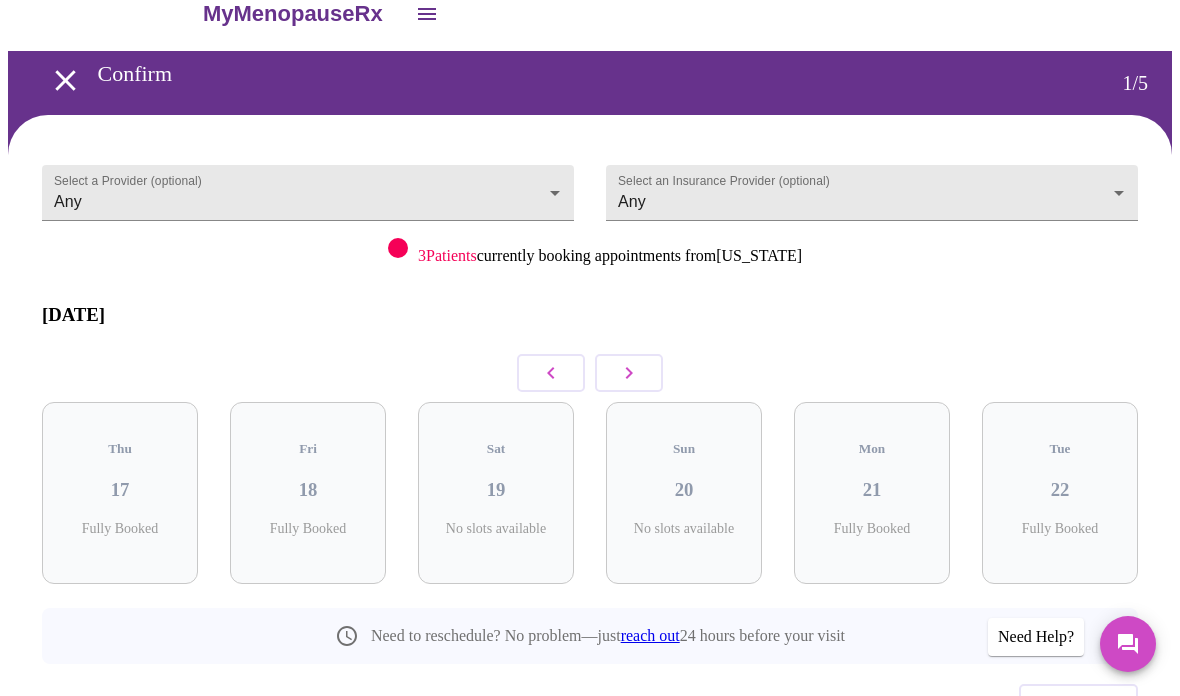 scroll, scrollTop: 112, scrollLeft: 0, axis: vertical 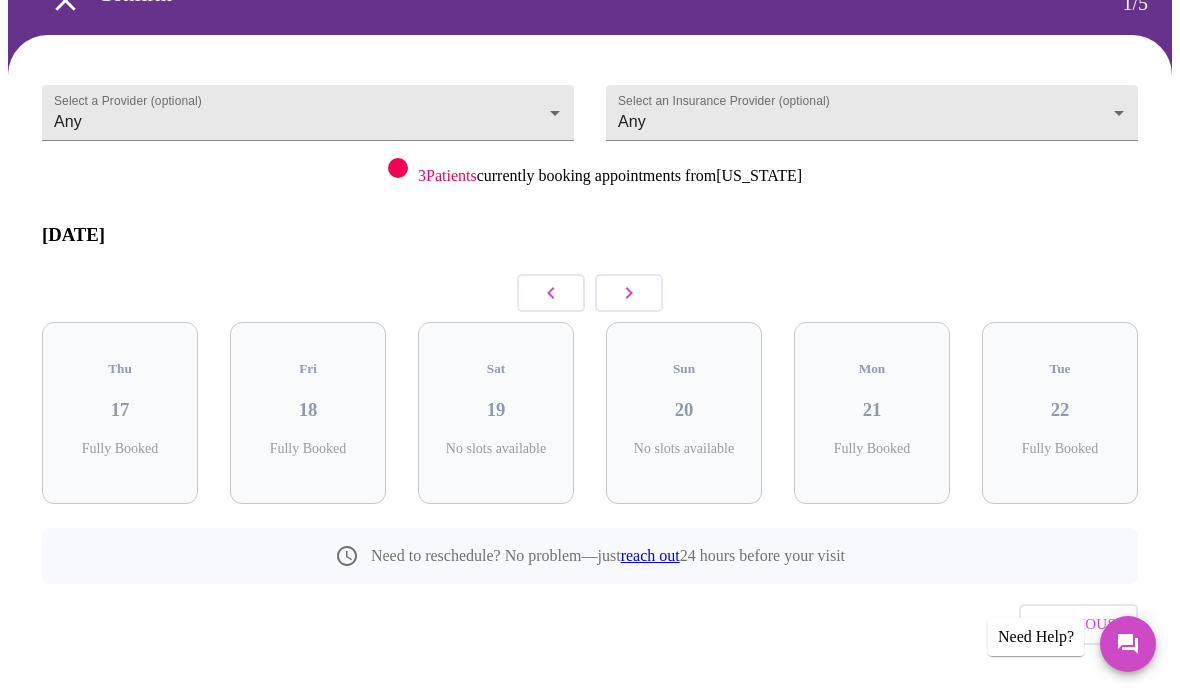 click 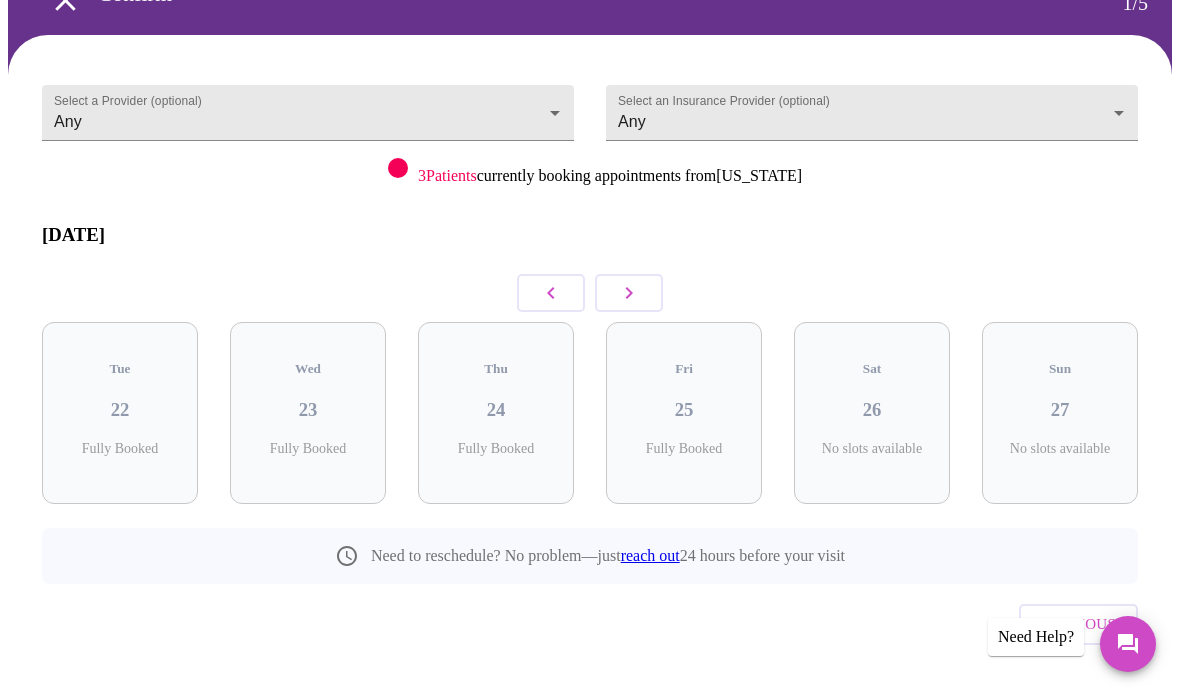 scroll, scrollTop: 0, scrollLeft: 0, axis: both 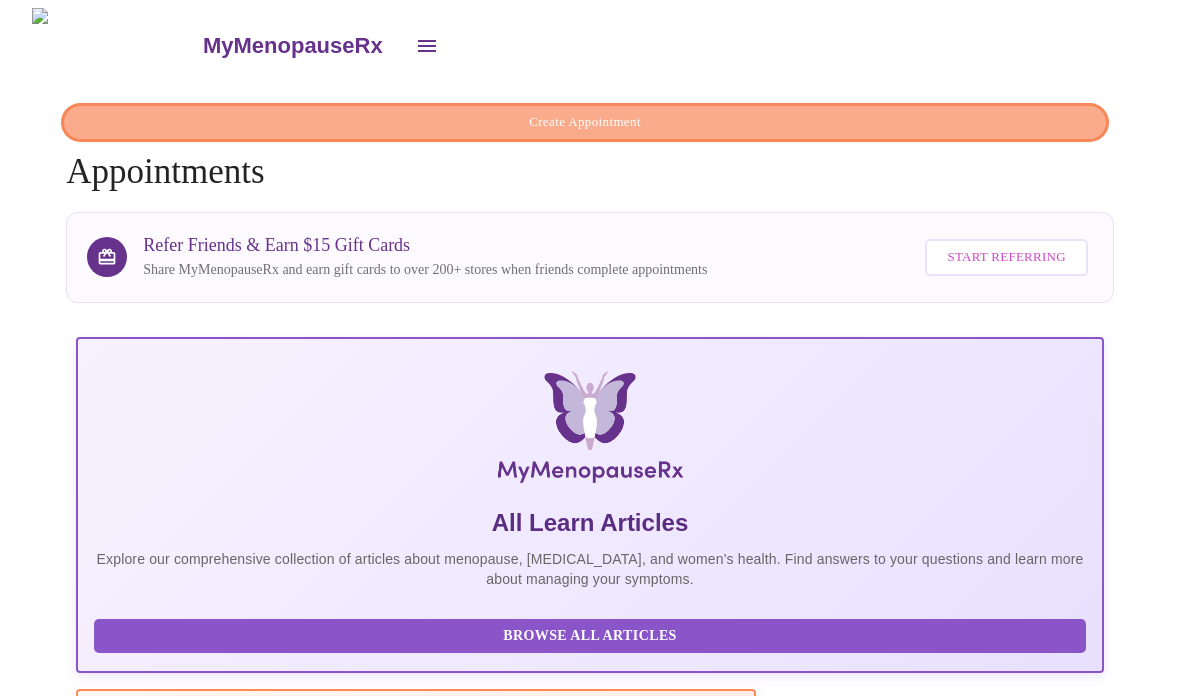 click on "Create Appointment" at bounding box center (585, 122) 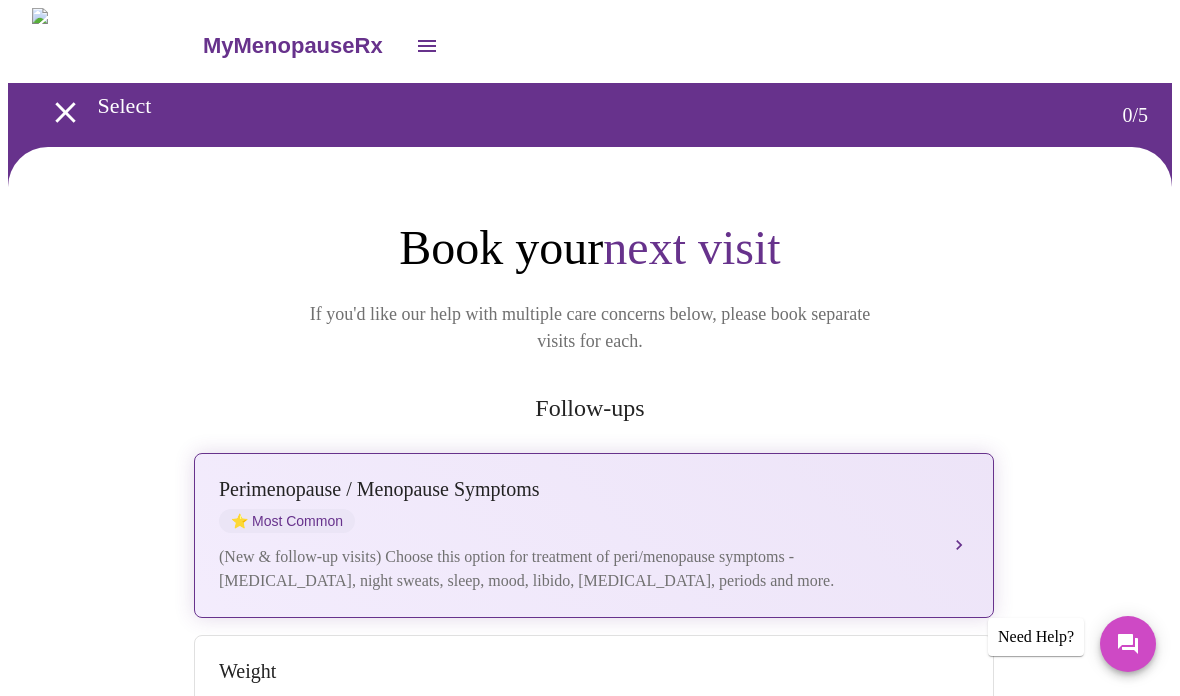 click on "(New & follow-up visits) Choose this option for treatment of peri/menopause symptoms - [MEDICAL_DATA], night sweats, sleep, mood, libido, [MEDICAL_DATA], periods and more." at bounding box center (574, 569) 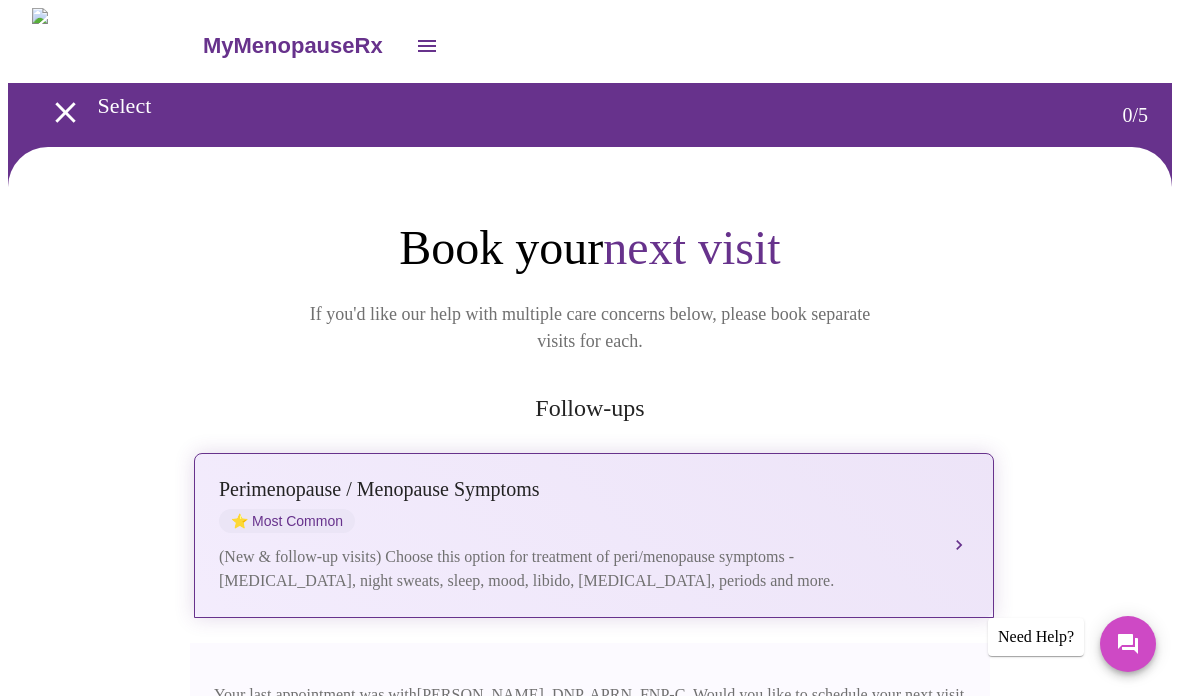 click on "[MEDICAL_DATA] / Menopause Symptoms  ⭐  Most Common" at bounding box center (574, 505) 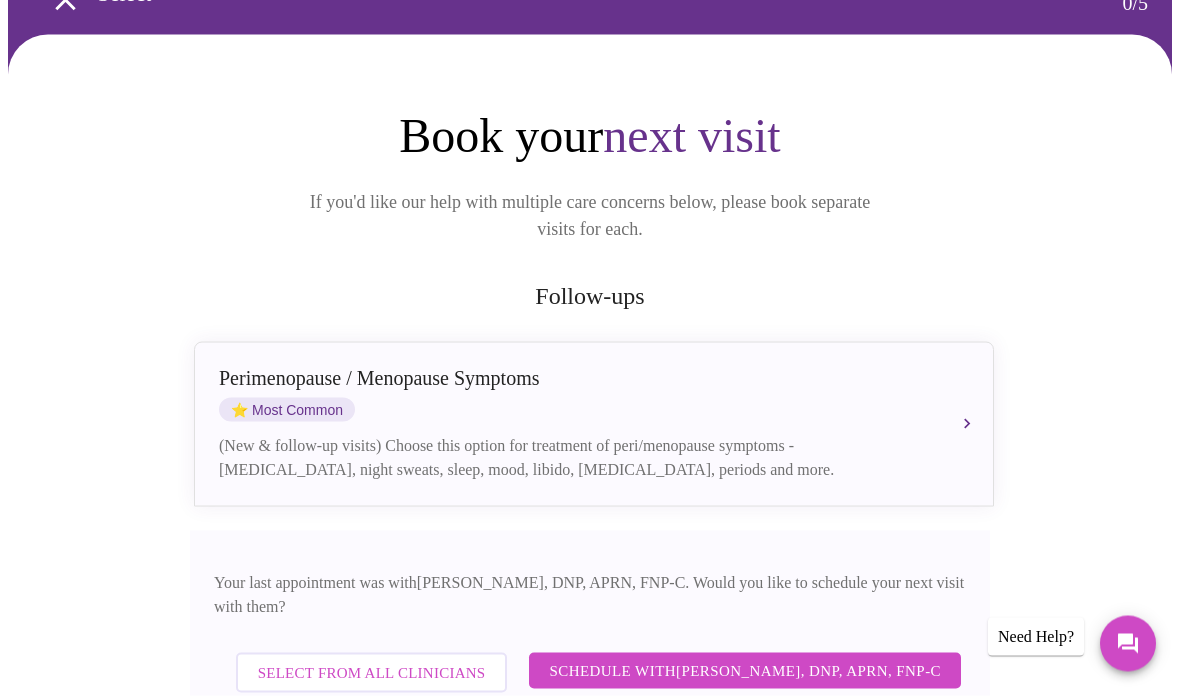 scroll, scrollTop: 113, scrollLeft: 0, axis: vertical 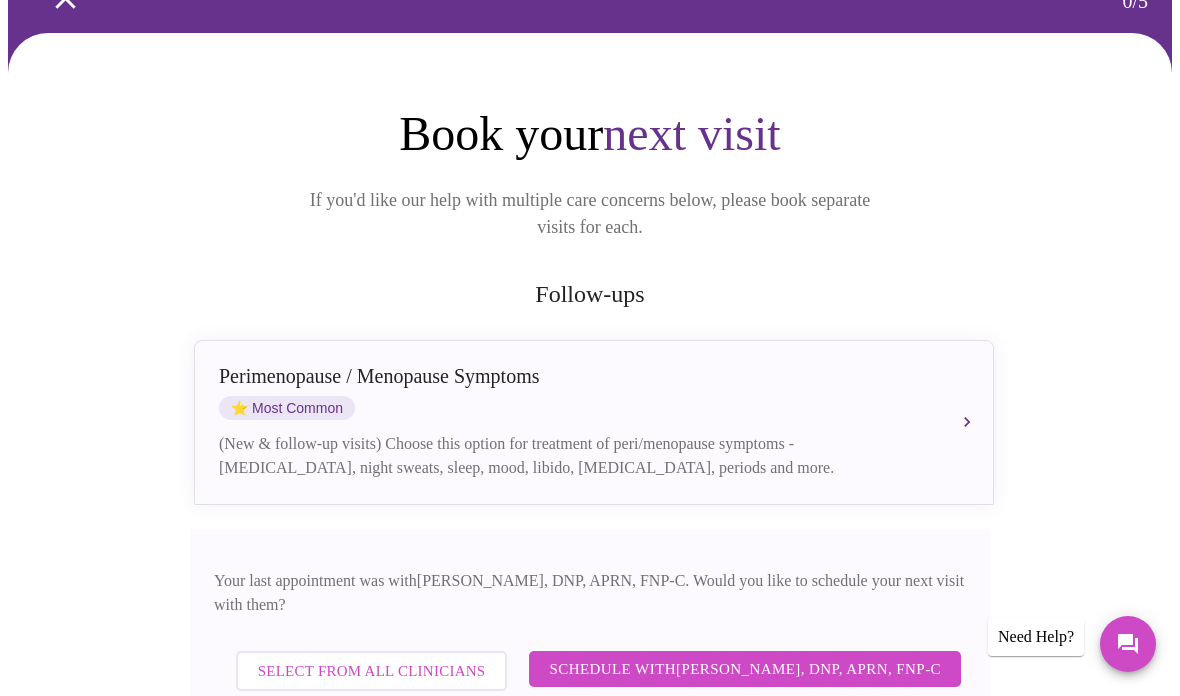 click on "Select from All Clinicians" at bounding box center (372, 671) 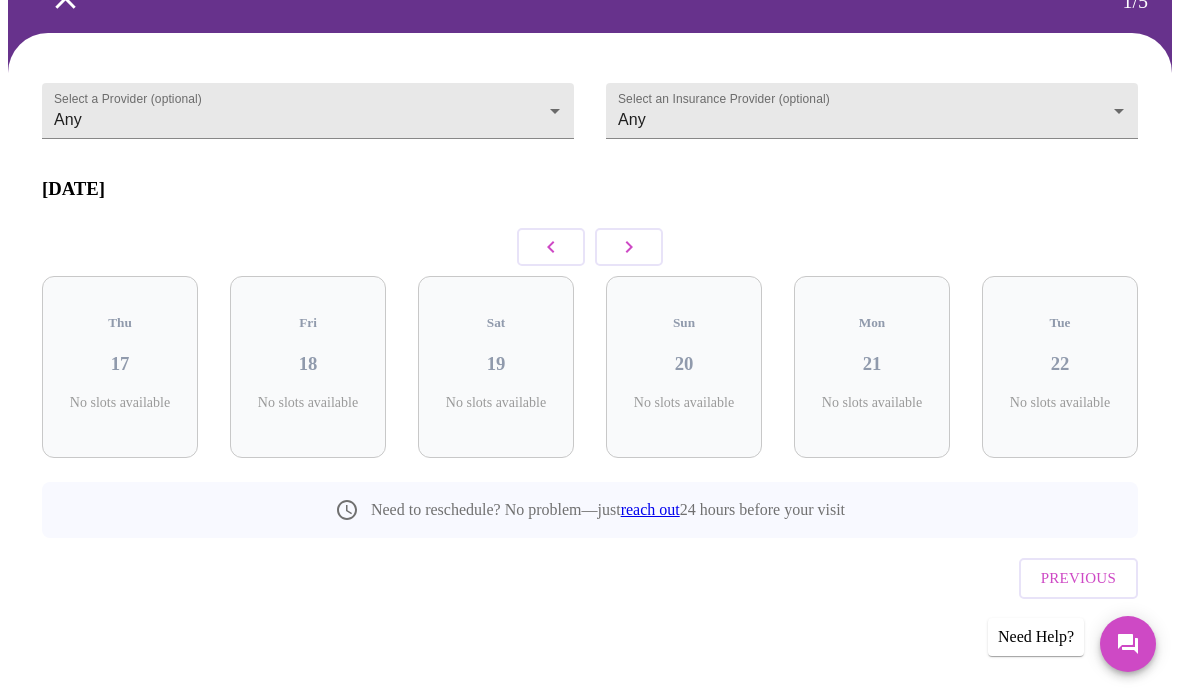 scroll, scrollTop: 78, scrollLeft: 0, axis: vertical 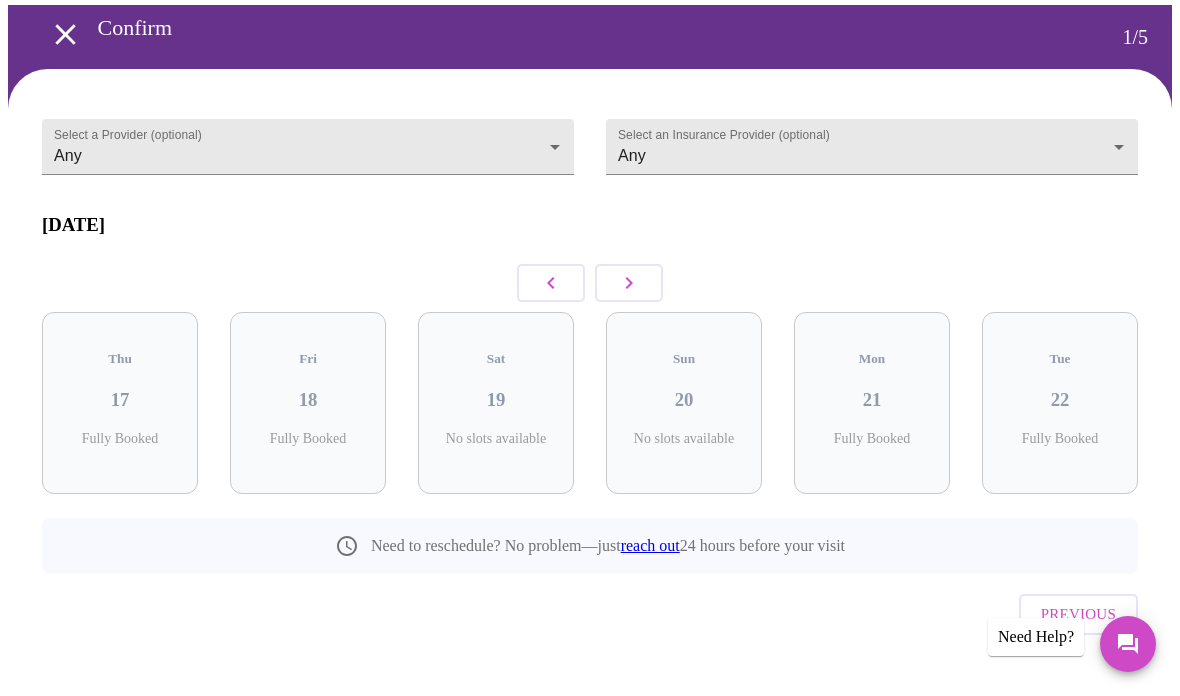 click at bounding box center [629, 283] 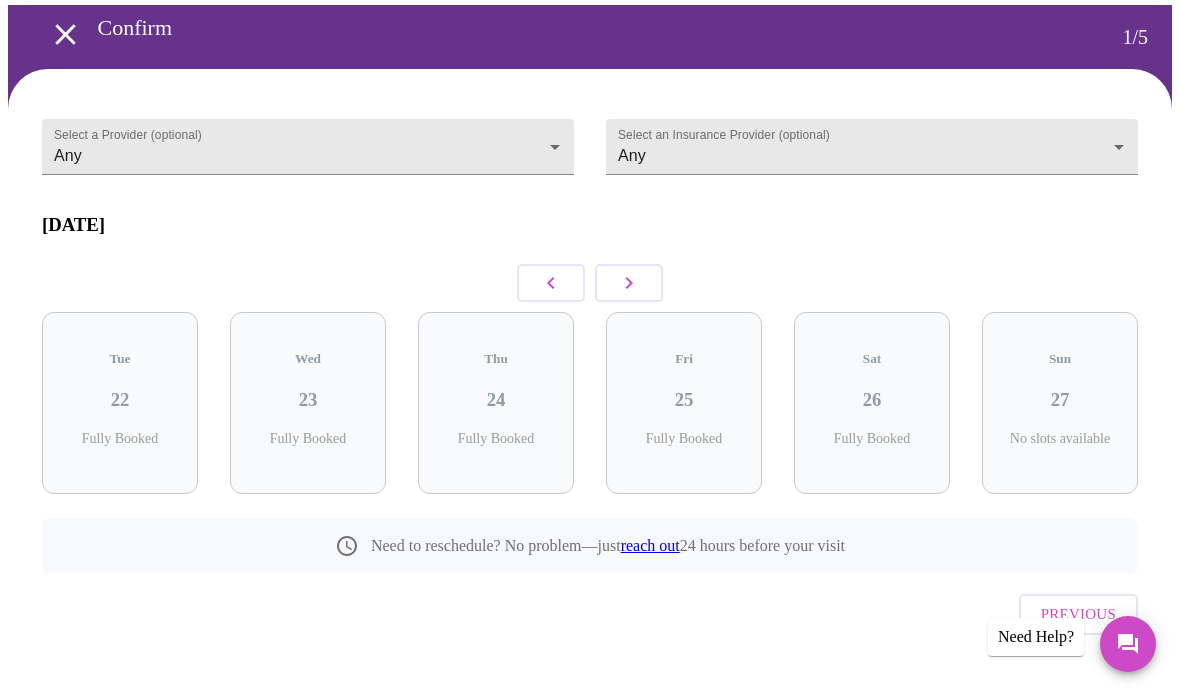 click 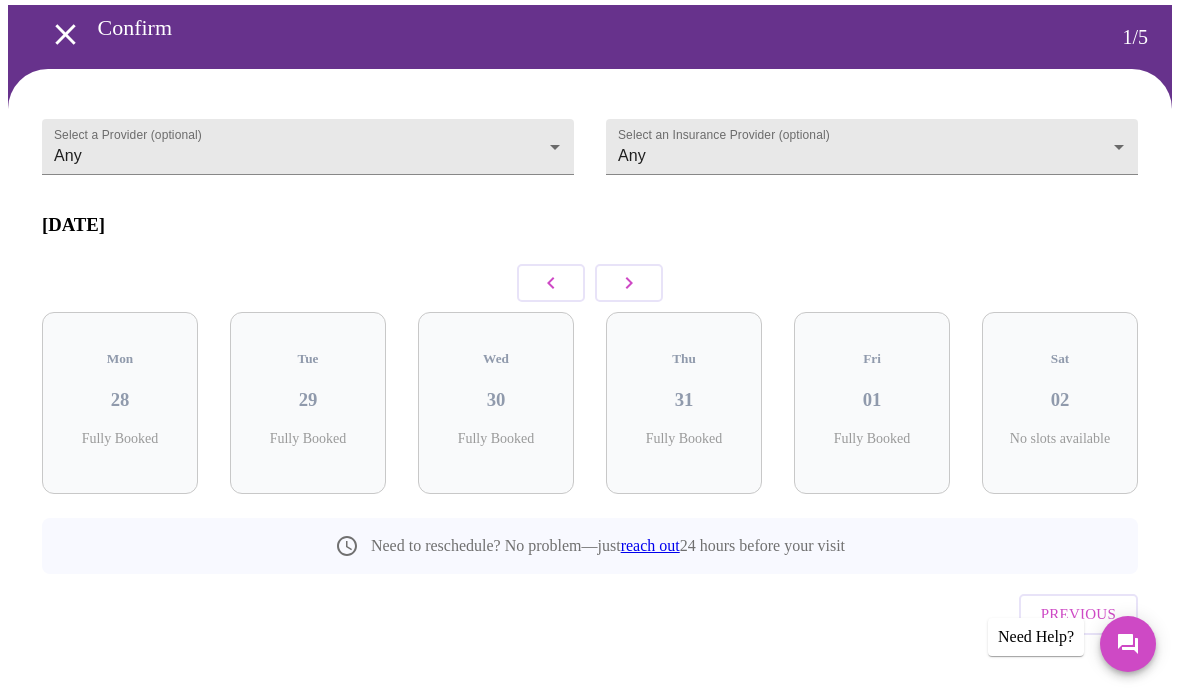 click 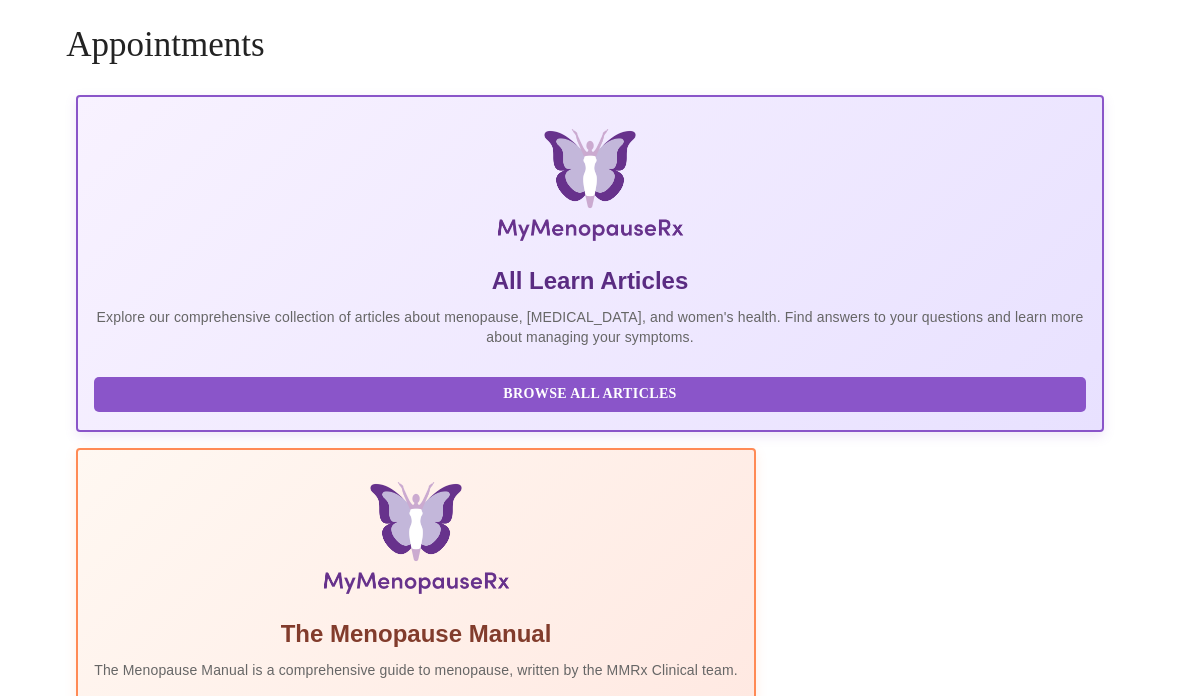 scroll, scrollTop: 0, scrollLeft: 0, axis: both 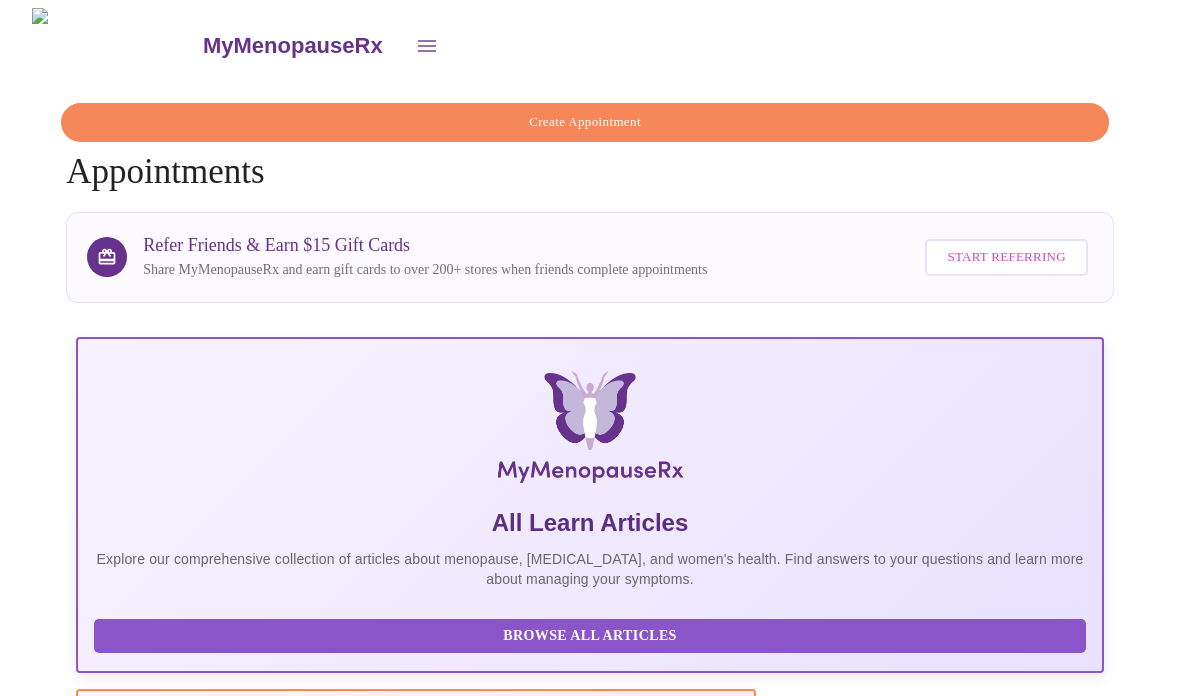 click 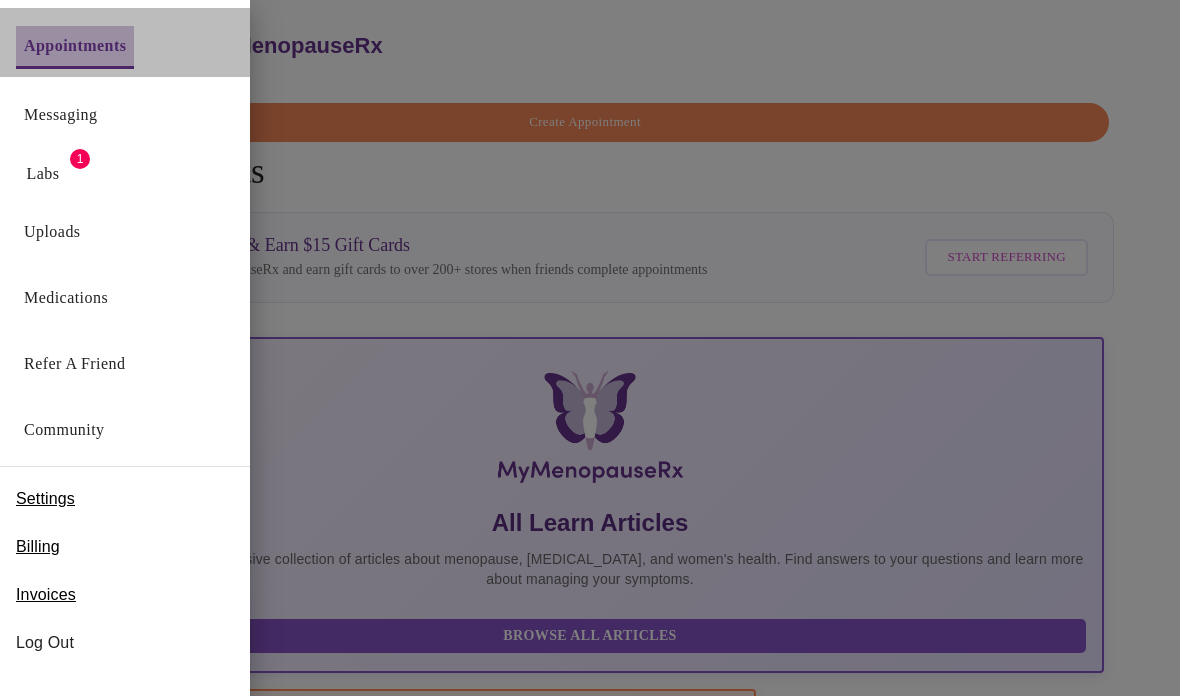 click on "Appointments" at bounding box center (75, 46) 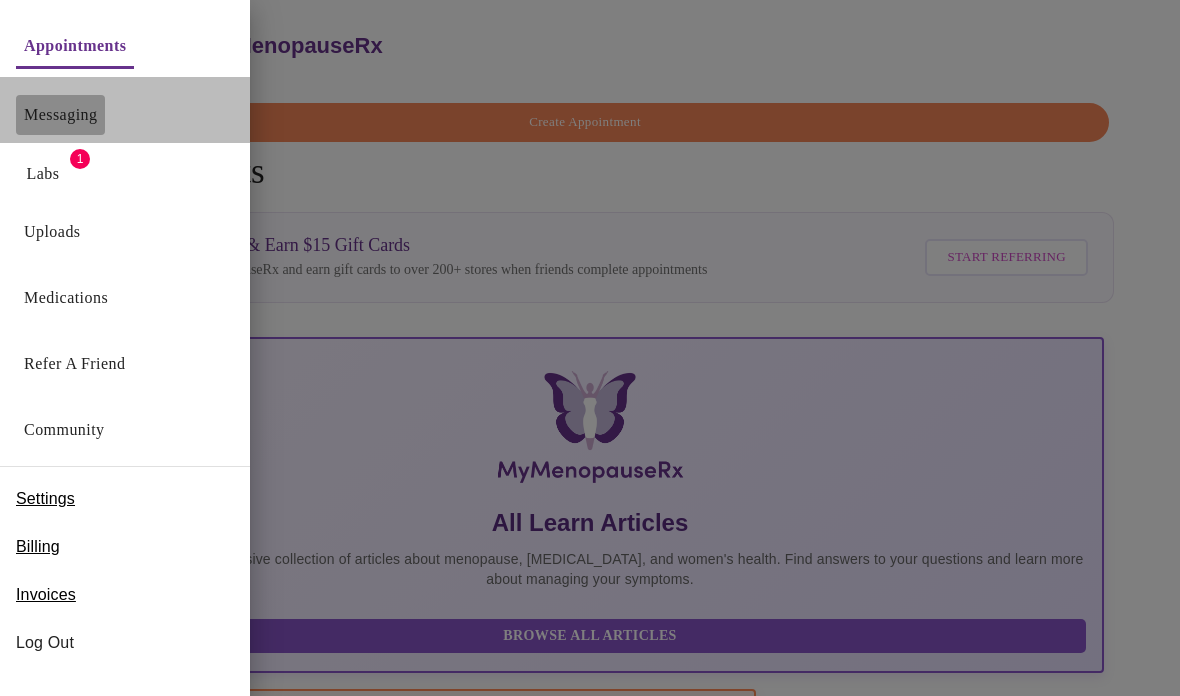 click on "Messaging" at bounding box center (60, 115) 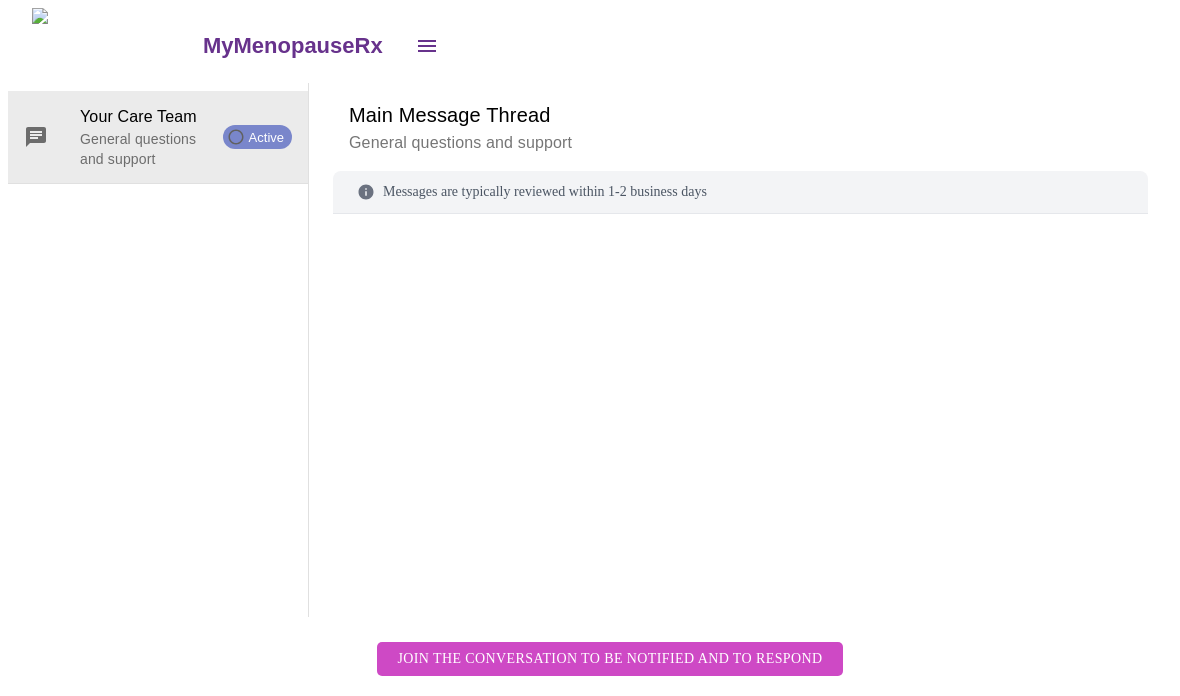 scroll, scrollTop: 75, scrollLeft: 0, axis: vertical 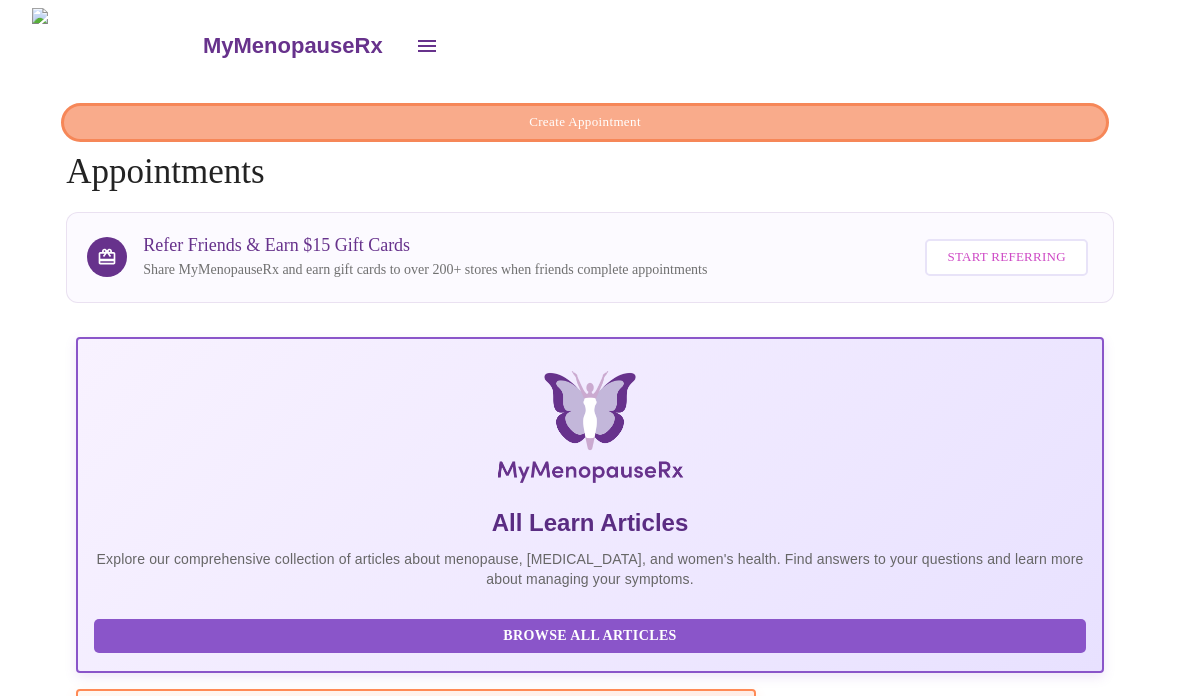click on "Create Appointment" at bounding box center [585, 122] 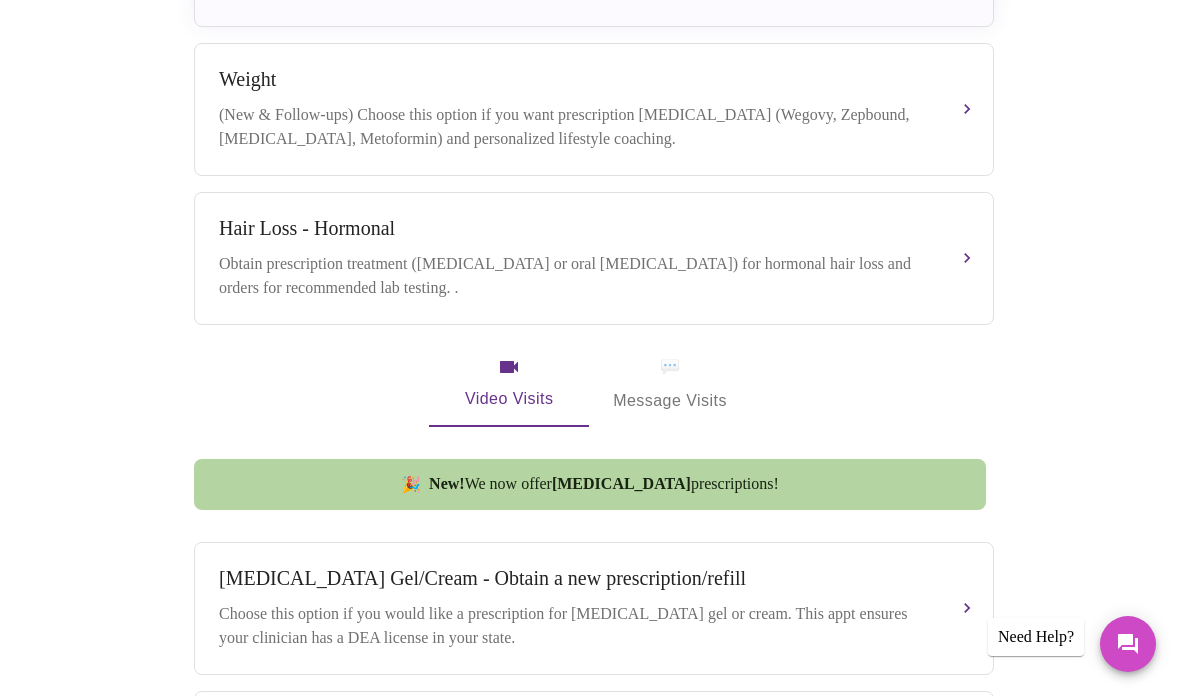 scroll, scrollTop: 526, scrollLeft: 0, axis: vertical 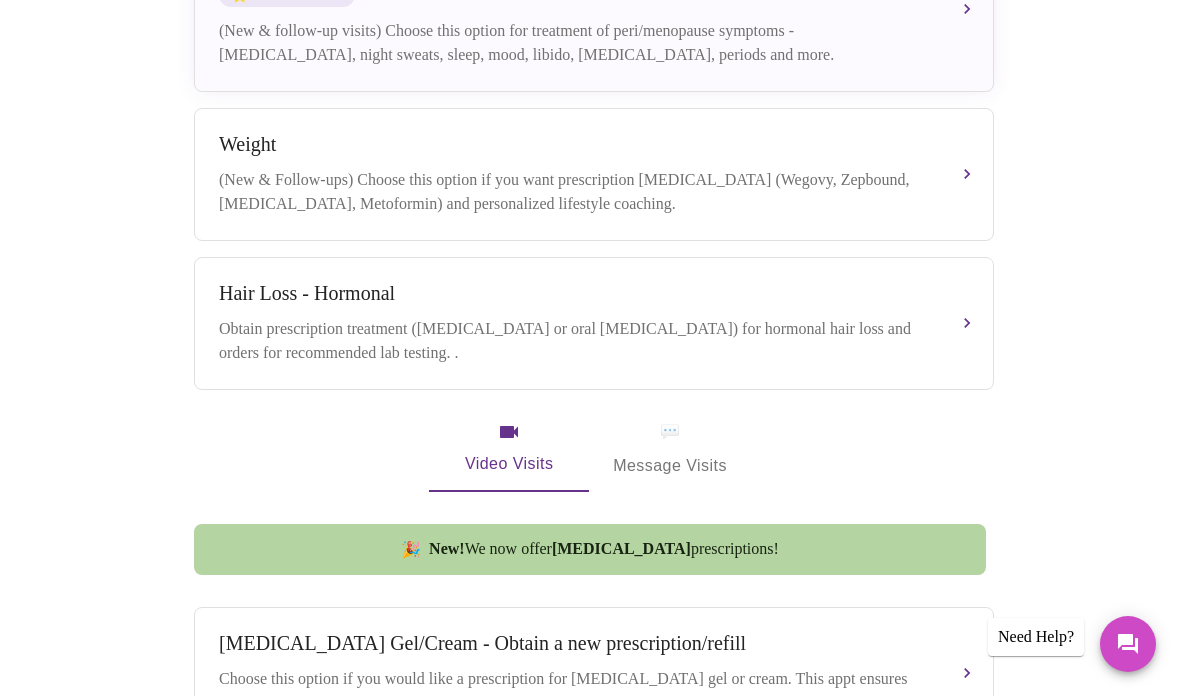 click on "💬 Message Visits" at bounding box center [670, 449] 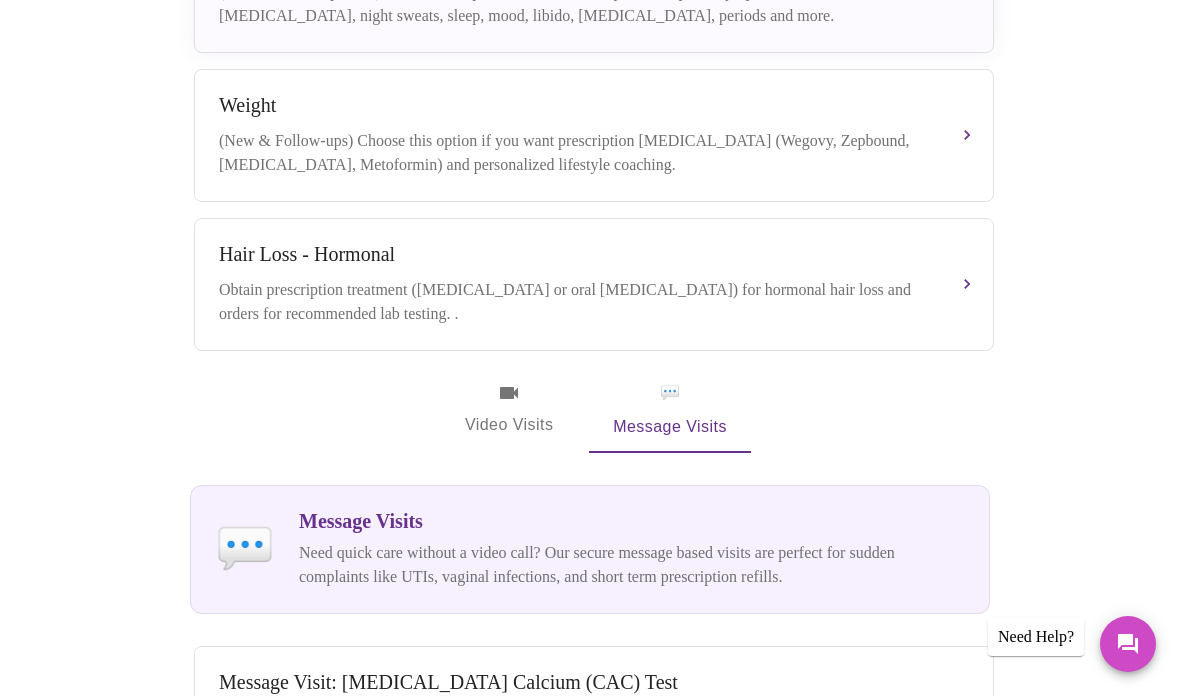 scroll, scrollTop: 571, scrollLeft: 0, axis: vertical 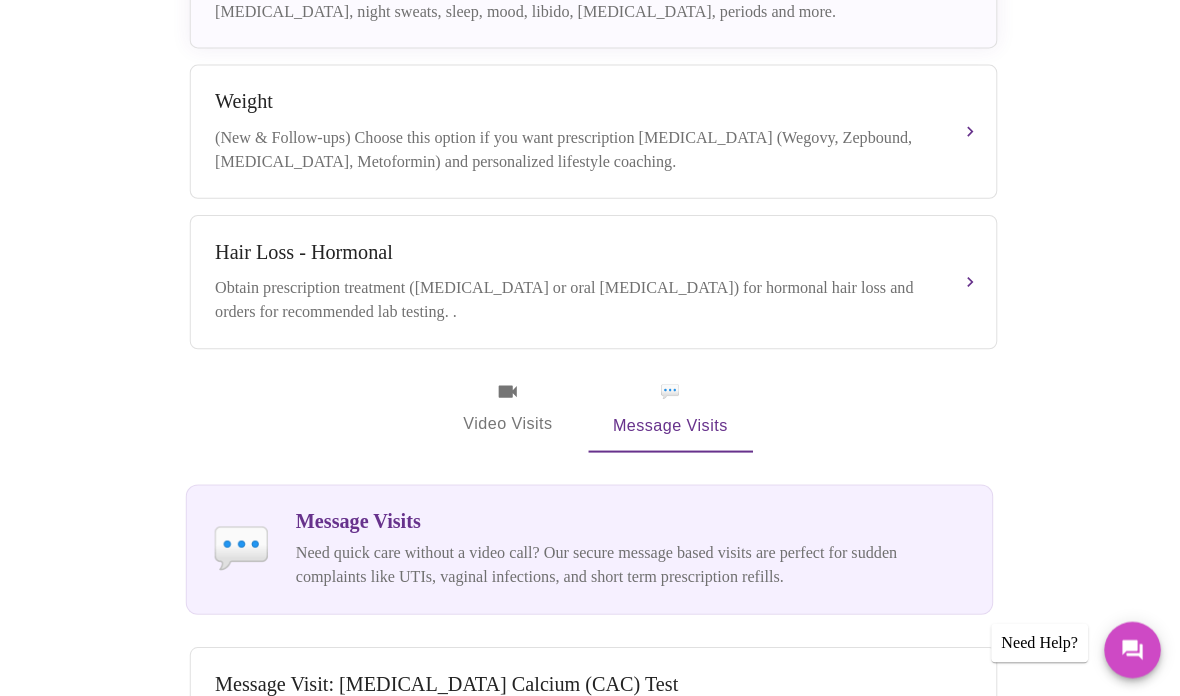 click on "Need quick care without a video call? Our secure message based visits are perfect for sudden complaints like UTIs, vaginal infections, and short term prescription refills." at bounding box center [632, 560] 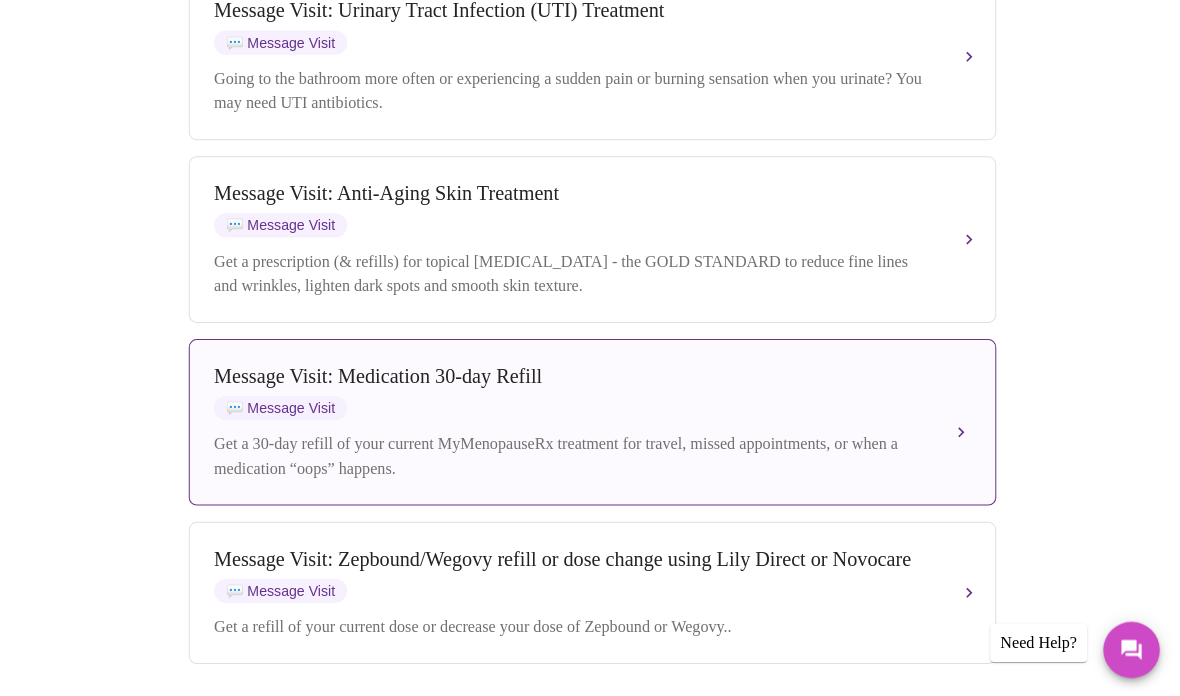 scroll, scrollTop: 2689, scrollLeft: 0, axis: vertical 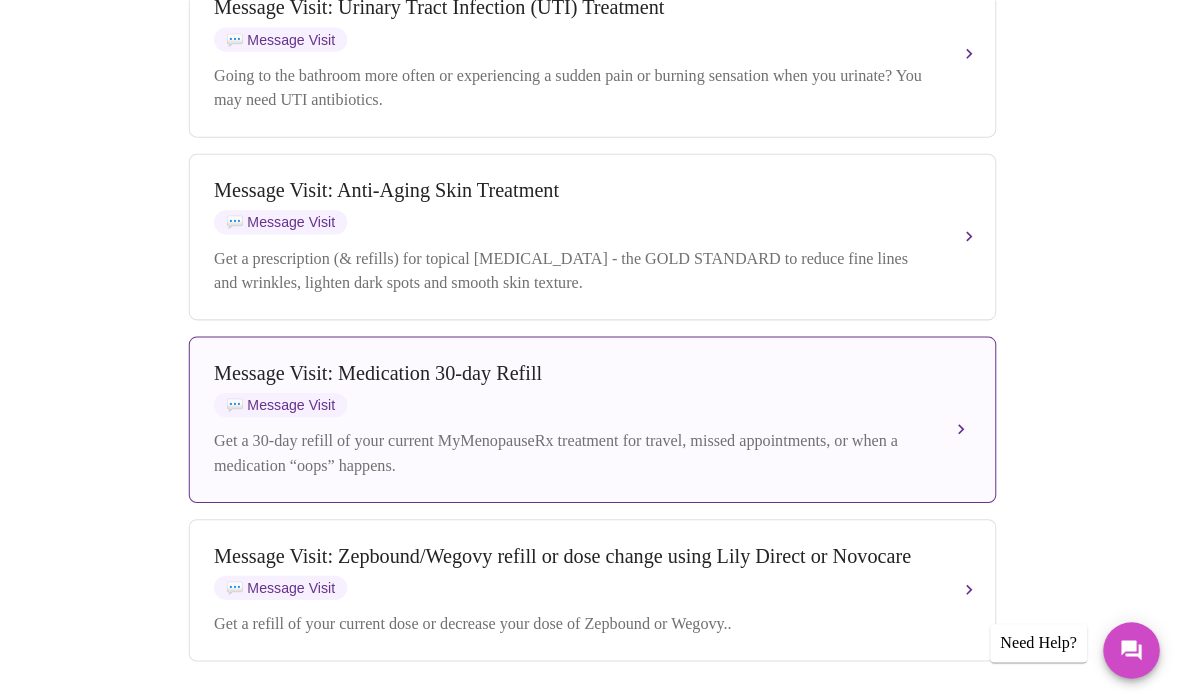 click on "Get a 30-day refill of your current MyMenopauseRx treatment for travel, missed appointments, or when a medication “oops” happens." at bounding box center (574, 449) 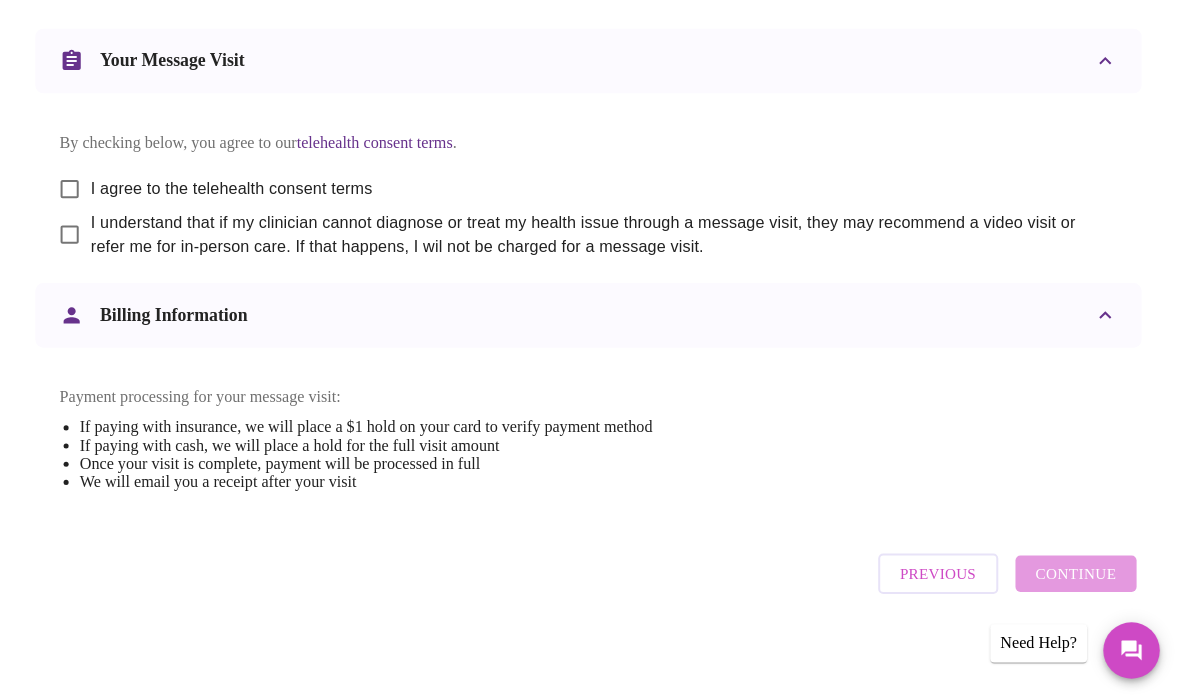 scroll, scrollTop: 984, scrollLeft: 0, axis: vertical 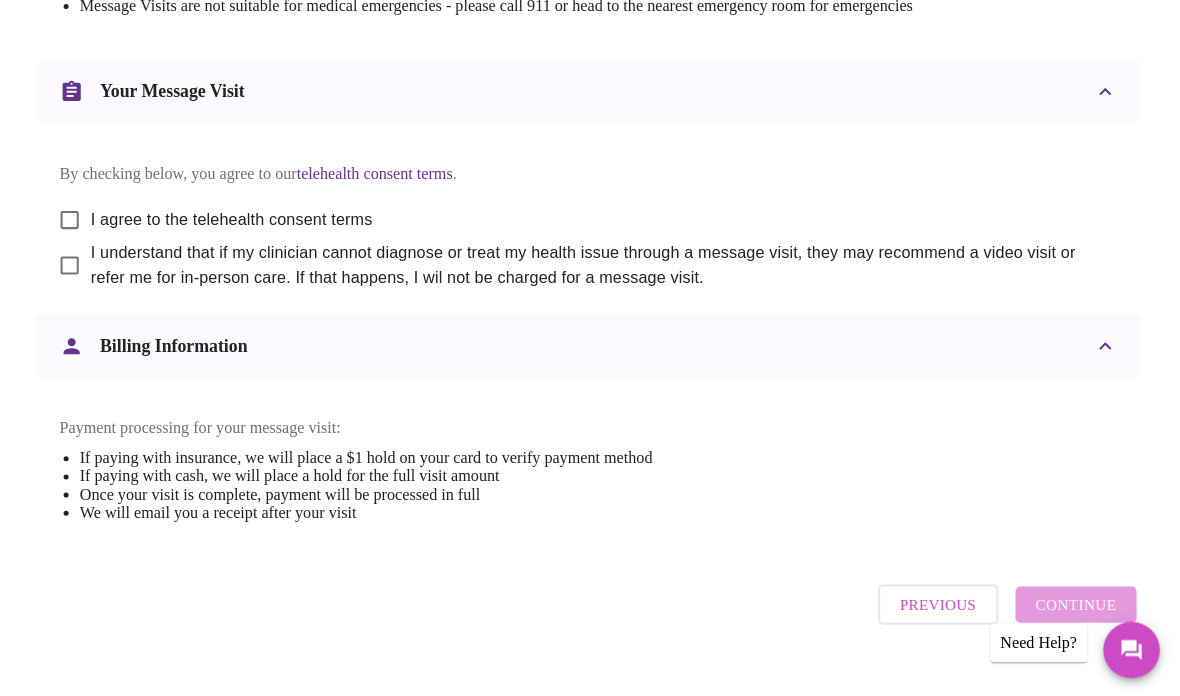 click on "I agree to the telehealth consent terms" at bounding box center [76, 218] 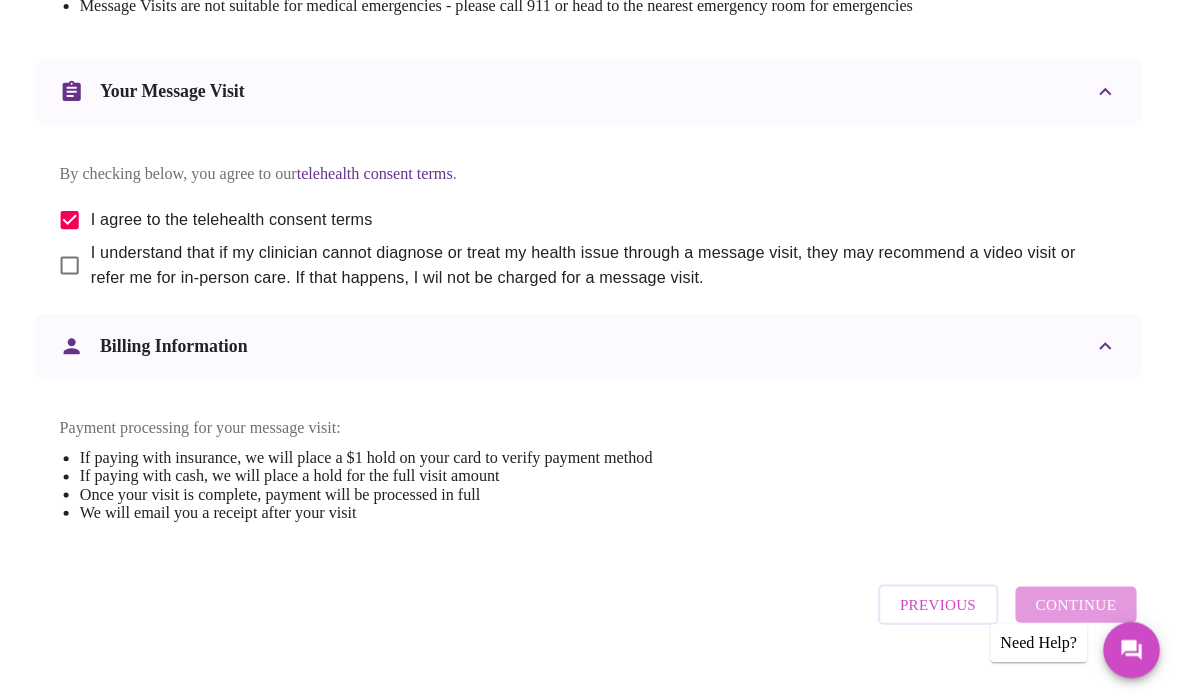 click on "I understand that if my clinician cannot diagnose or treat my health issue through a message visit, they may recommend a video visit or refer me for in-person care. If that happens, I wil not be charged for a message visit." at bounding box center (76, 263) 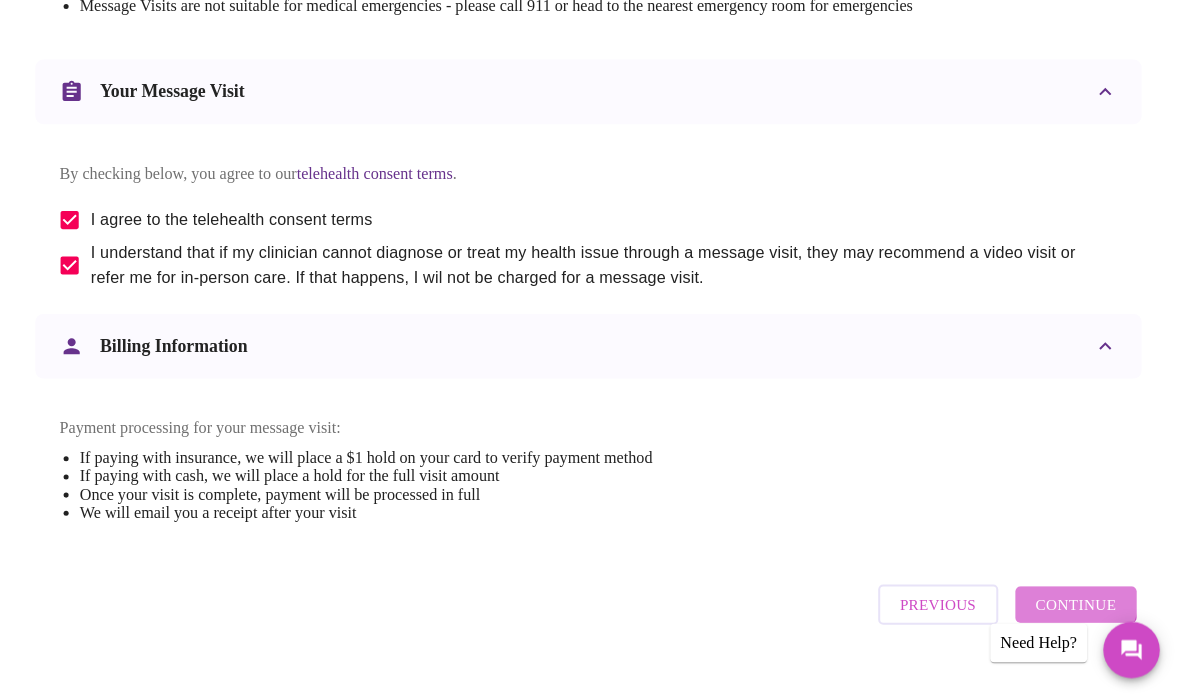 click on "Continue" at bounding box center (1073, 599) 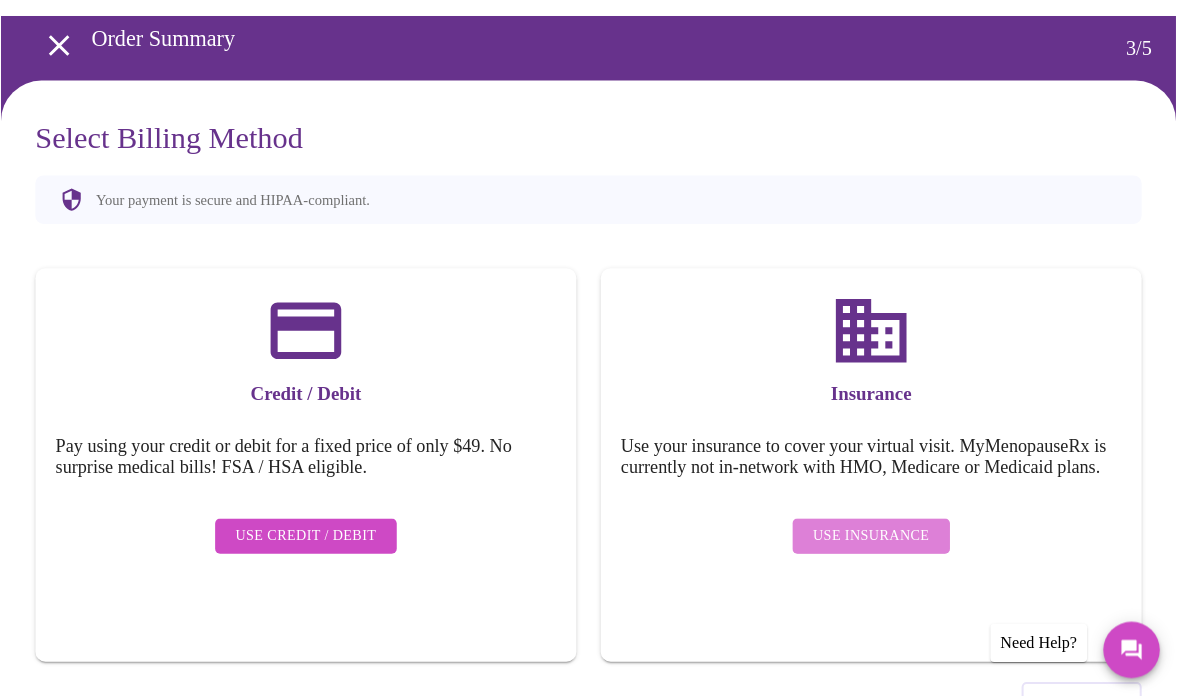 click on "Use Insurance" at bounding box center (869, 531) 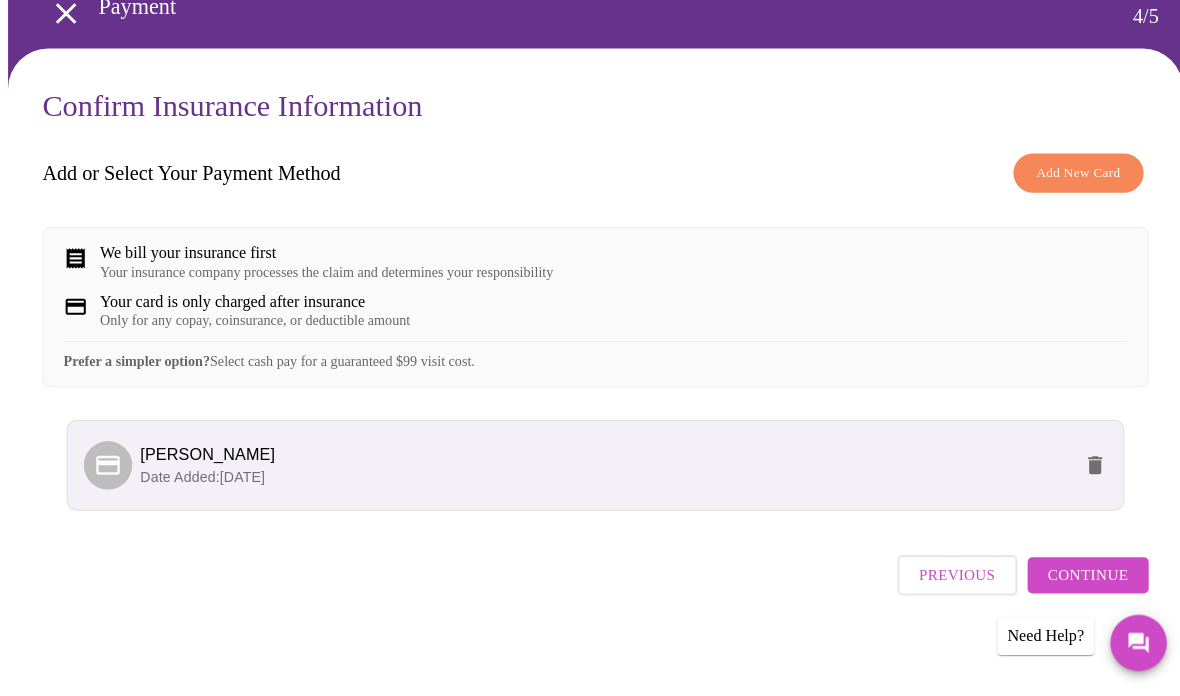 scroll, scrollTop: 113, scrollLeft: 0, axis: vertical 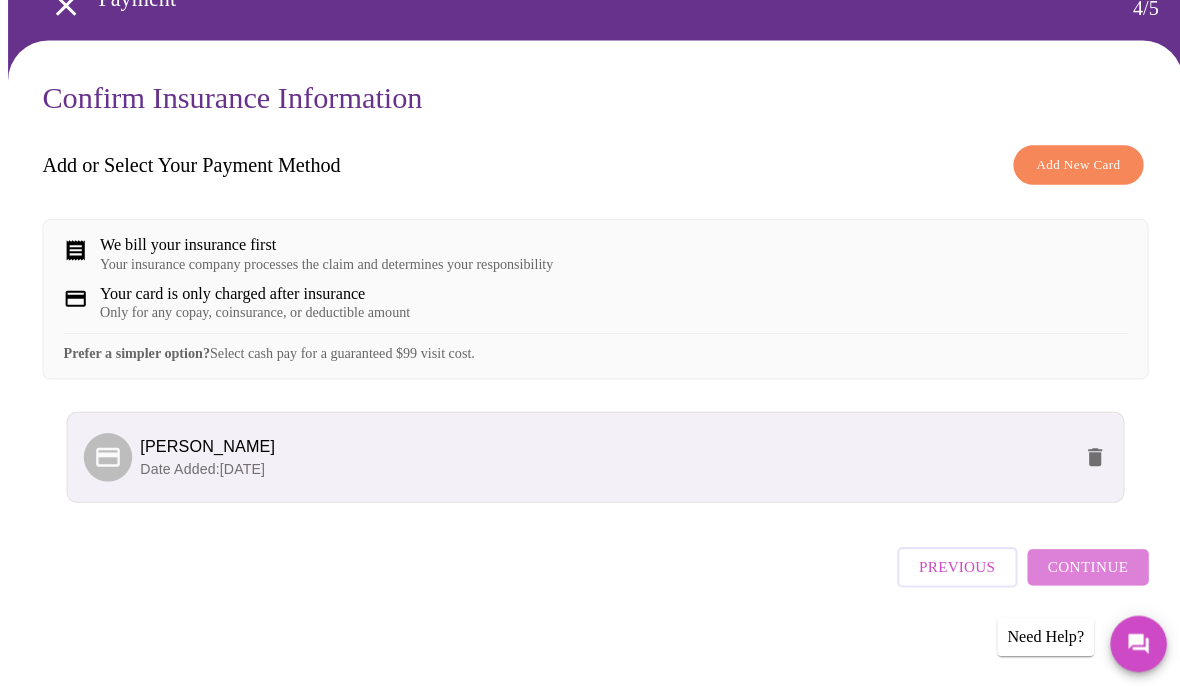 click on "Continue" at bounding box center [1078, 568] 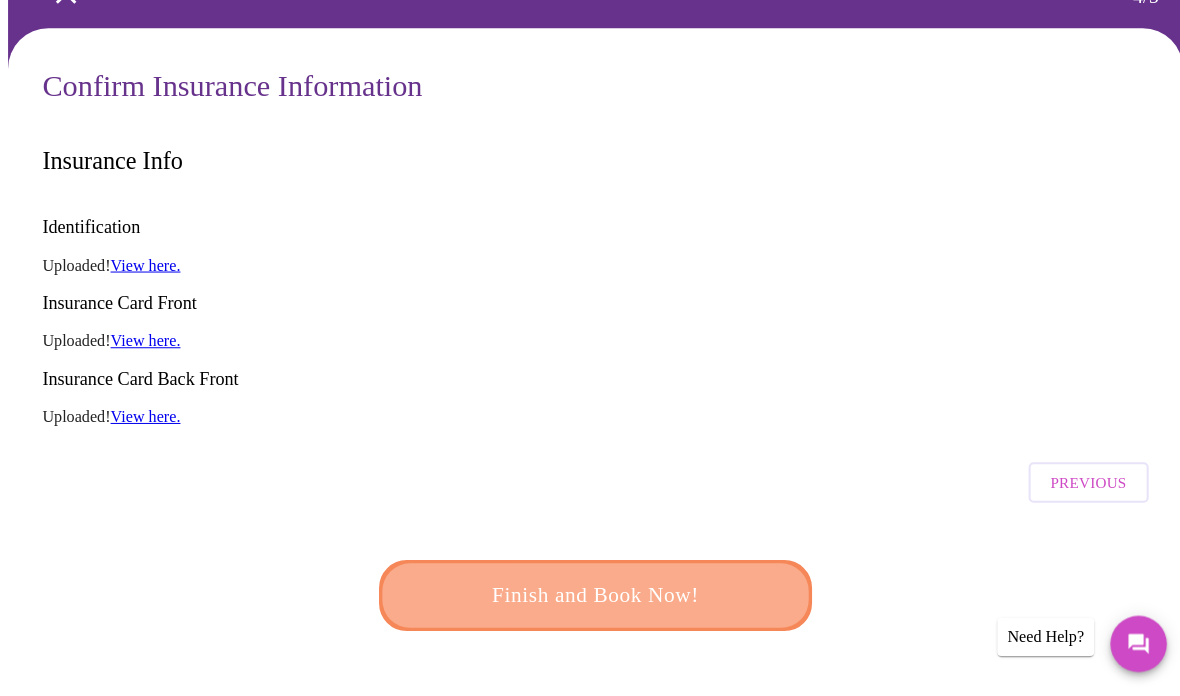 click on "Finish and Book Now!" at bounding box center (590, 596) 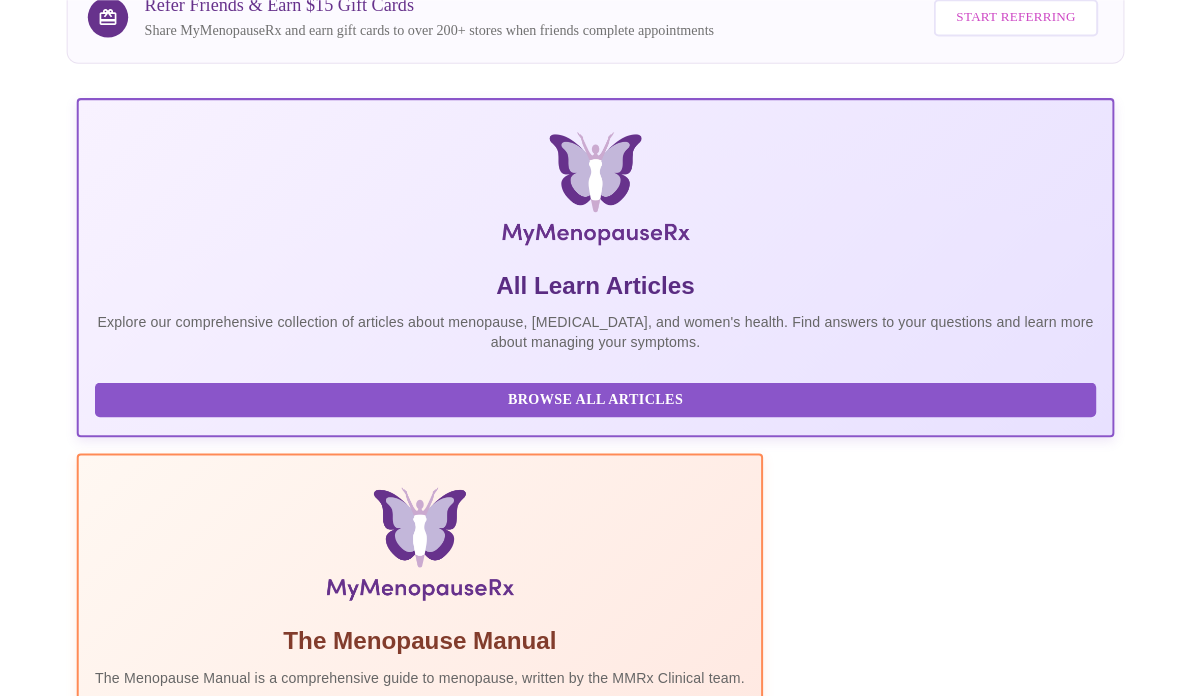 scroll, scrollTop: 317, scrollLeft: 0, axis: vertical 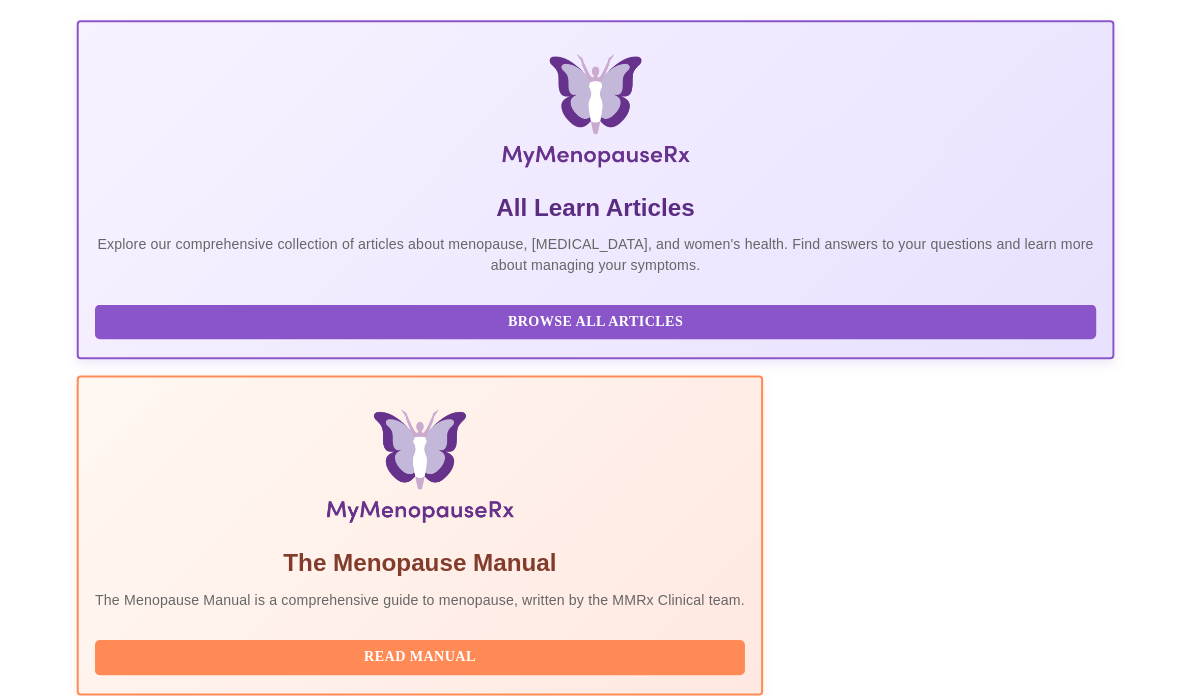 click on "Complete Pre-Assessment" at bounding box center (968, 2284) 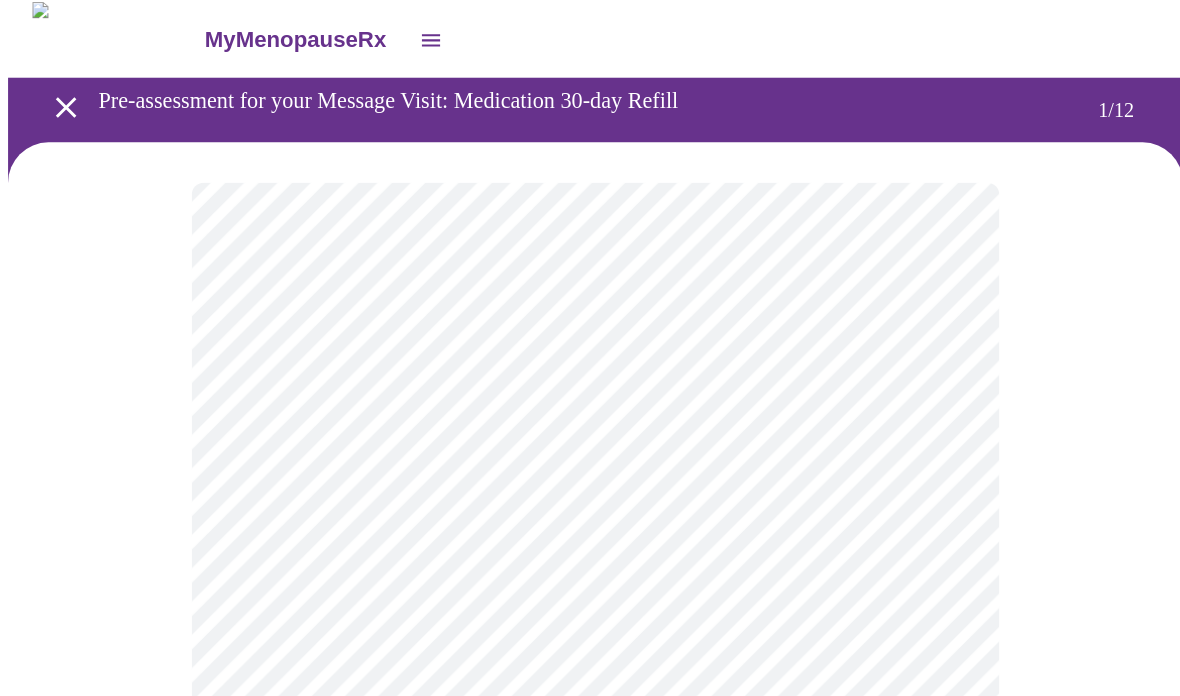 click on "MyMenopauseRx Pre-assessment for your Message Visit: Medication 30-day Refill 1  /  12" at bounding box center [590, 920] 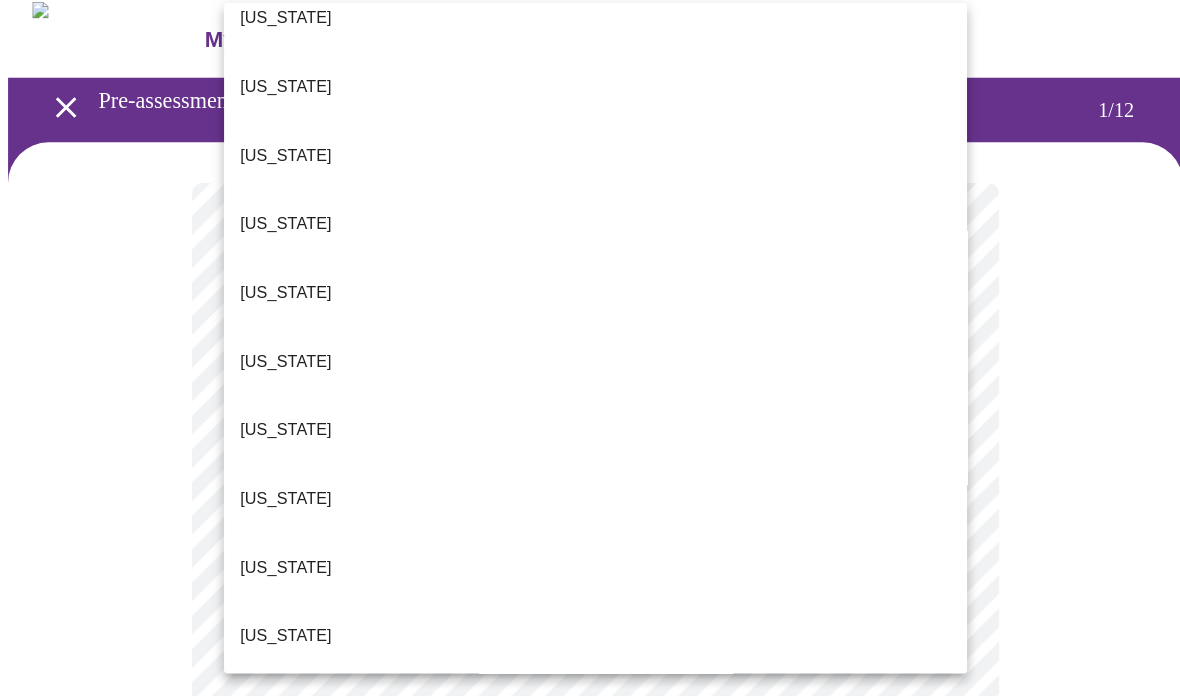 scroll, scrollTop: 28, scrollLeft: 0, axis: vertical 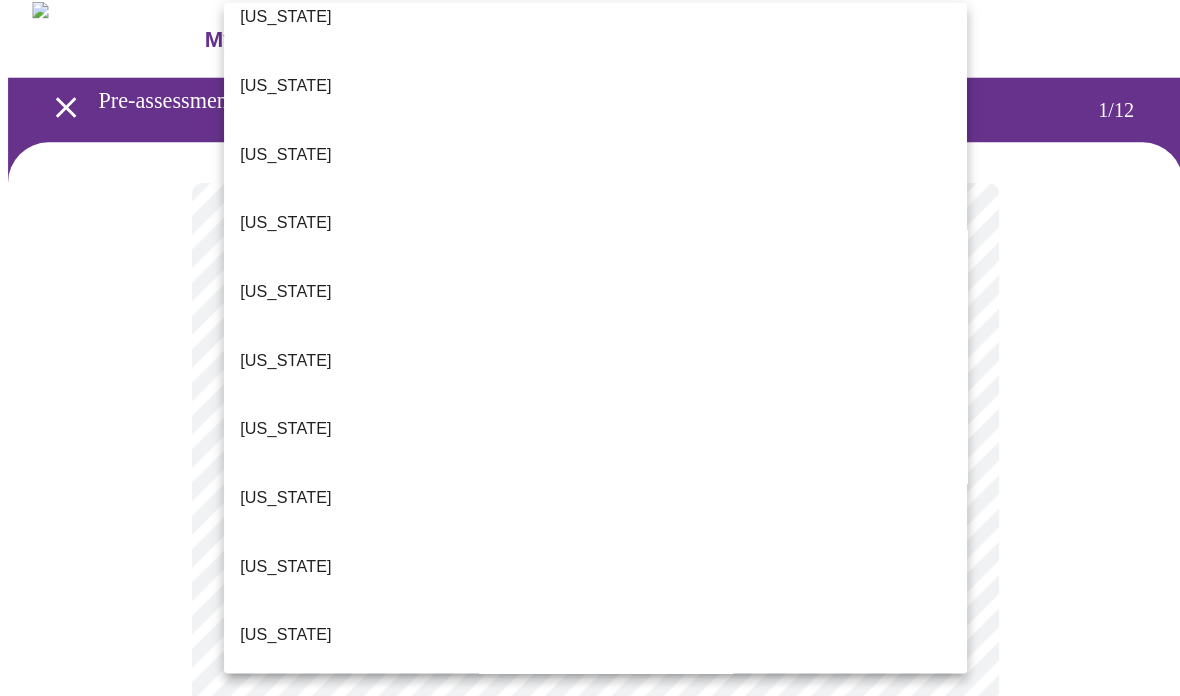 click at bounding box center [590, 348] 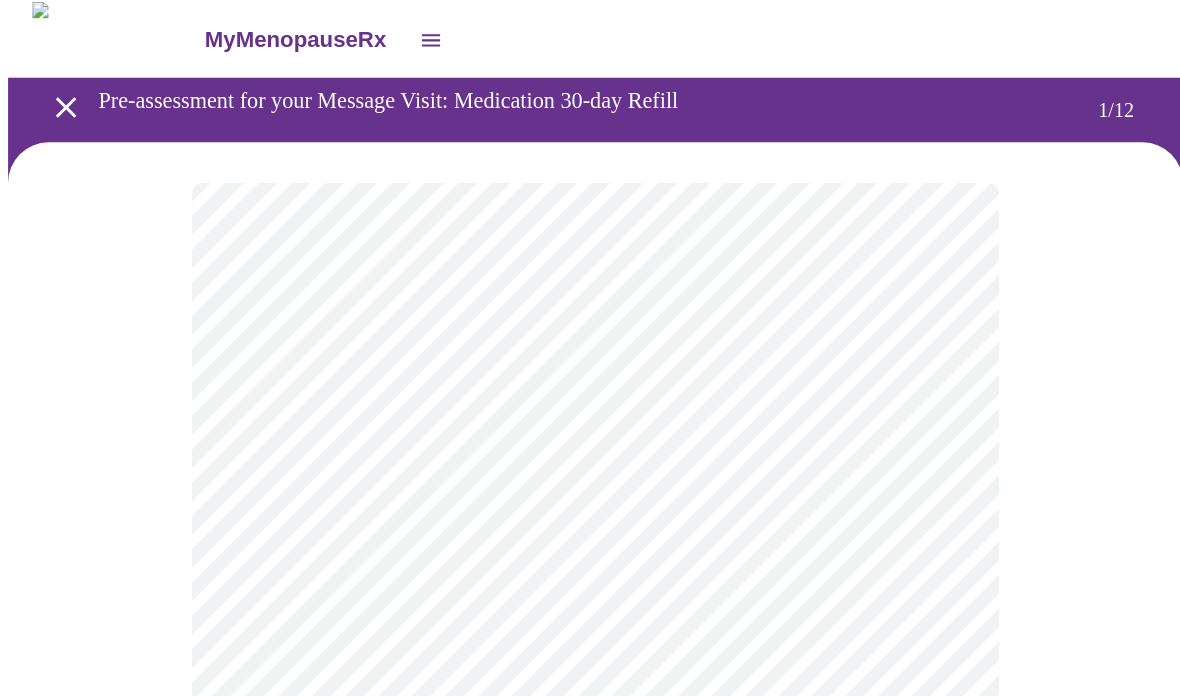 click on "MyMenopauseRx Pre-assessment for your Message Visit: Medication 30-day Refill 1  /  12" at bounding box center (590, 920) 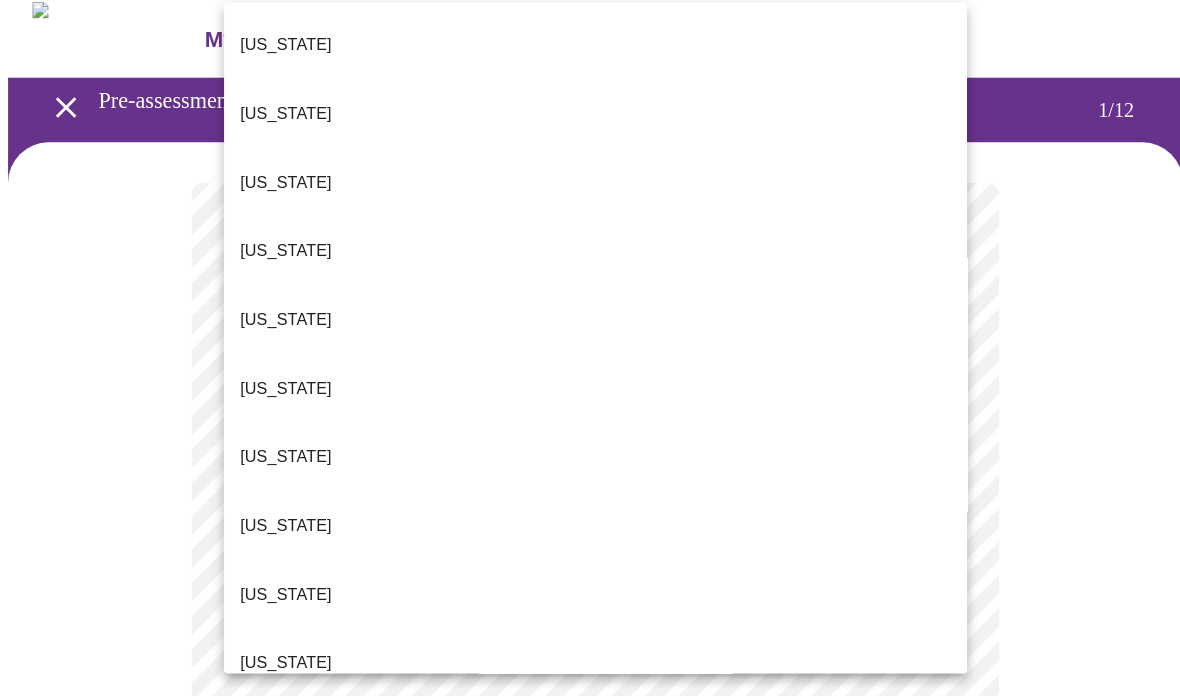 click on "[US_STATE]" at bounding box center [595, 867] 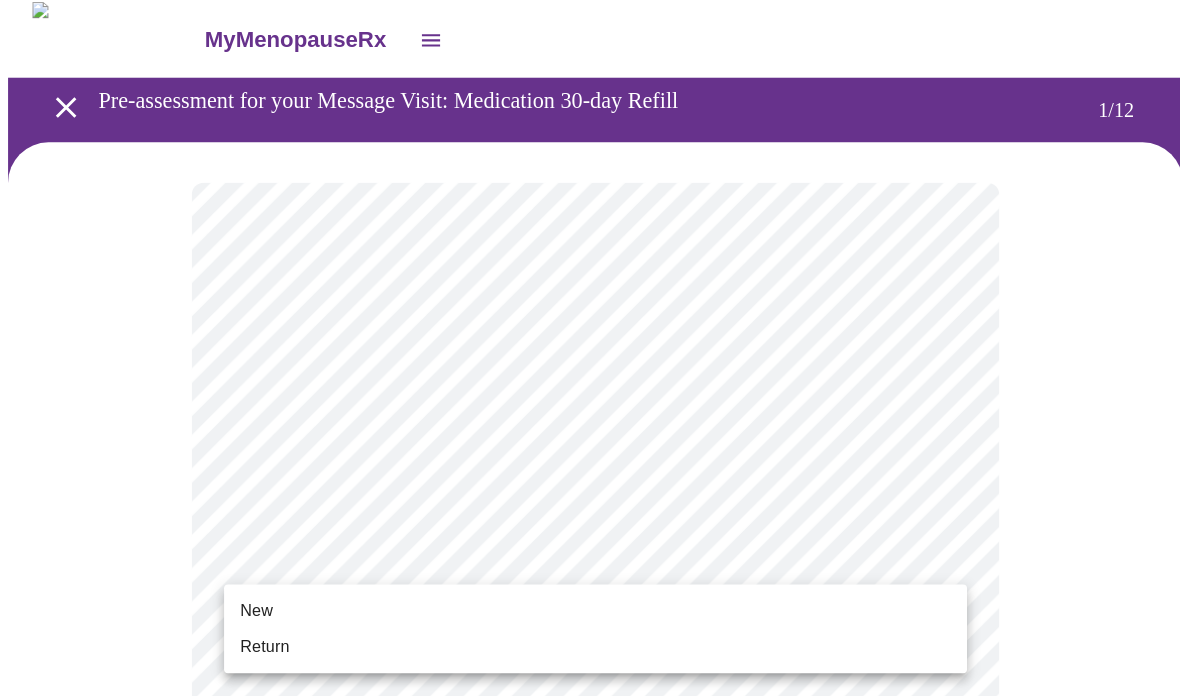 click on "MyMenopauseRx Pre-assessment for your Message Visit: Medication 30-day Refill 1  /  12 New Return" at bounding box center [590, 914] 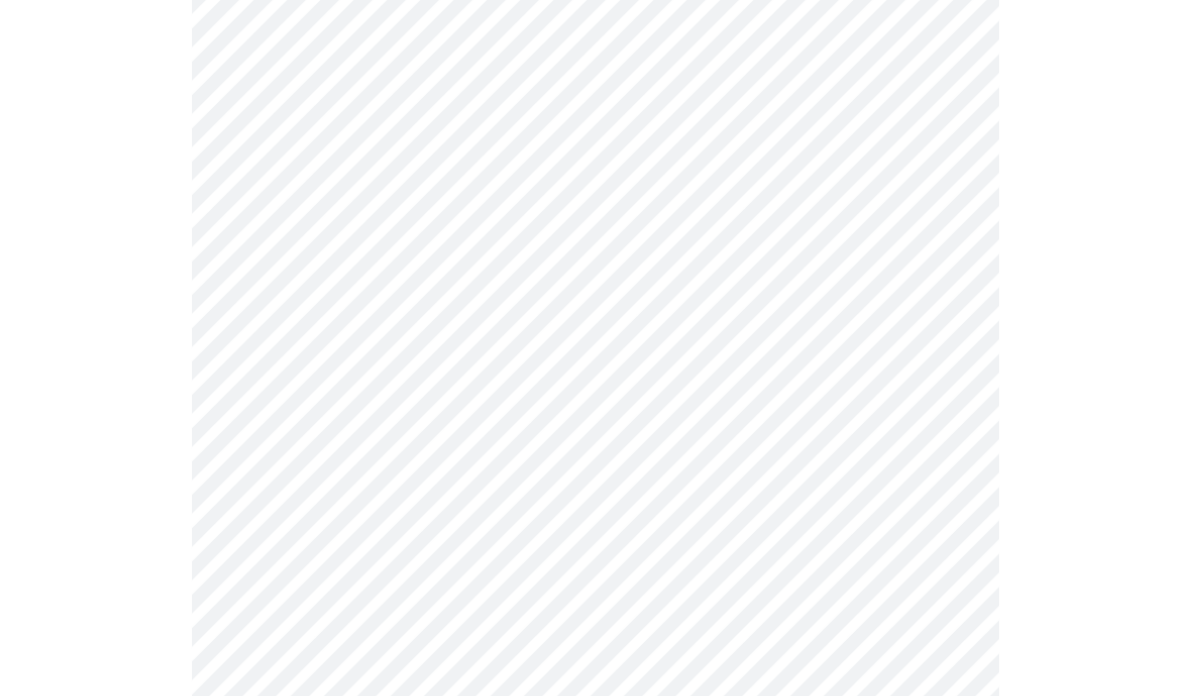 scroll, scrollTop: 0, scrollLeft: 0, axis: both 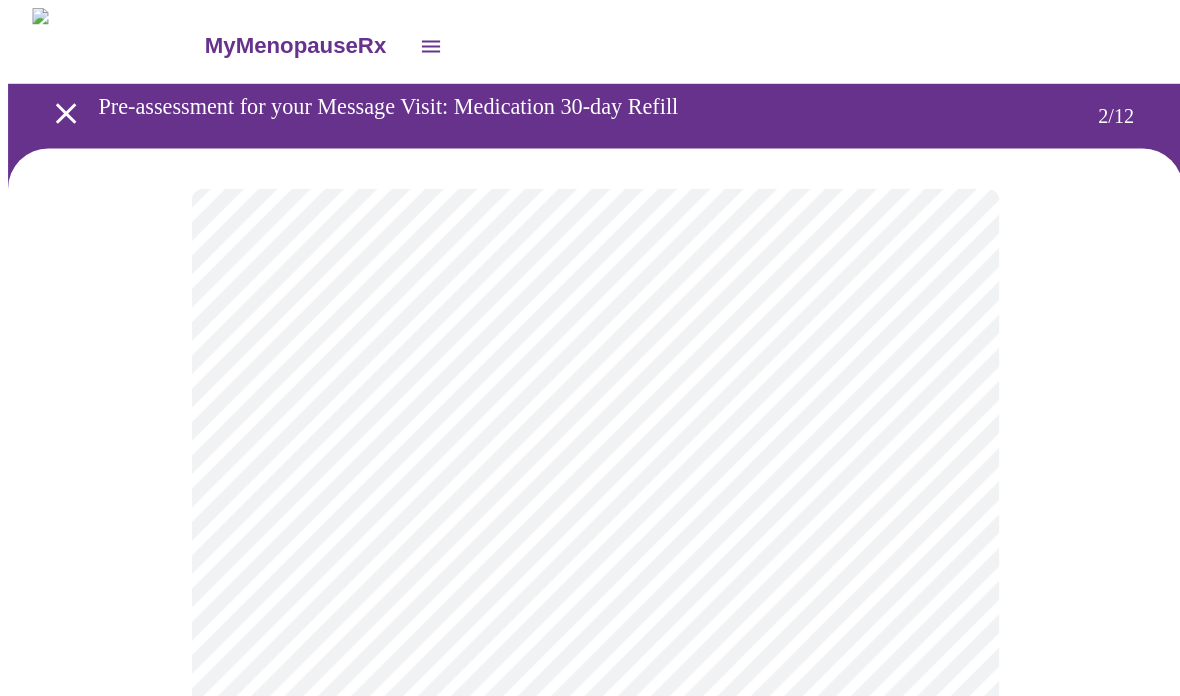 click on "MyMenopauseRx Pre-assessment for your Message Visit: Medication 30-day Refill 2  /  12" at bounding box center [590, 816] 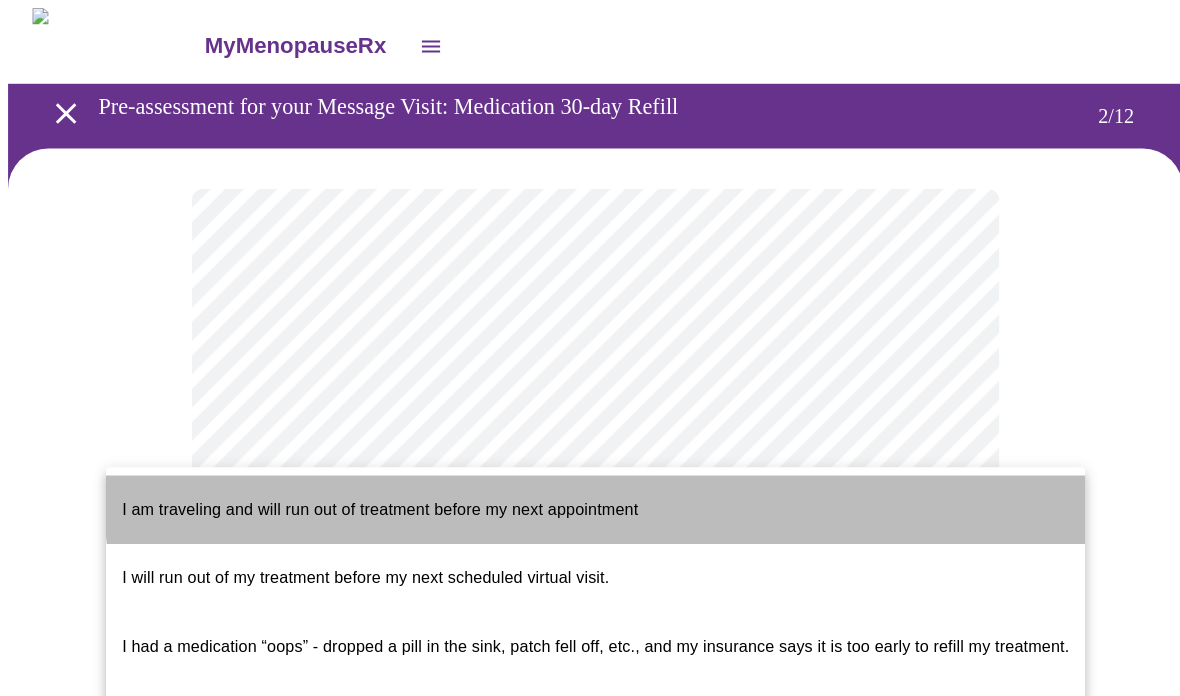 click on "I am traveling and will run out of treatment before my next appointment" at bounding box center (376, 504) 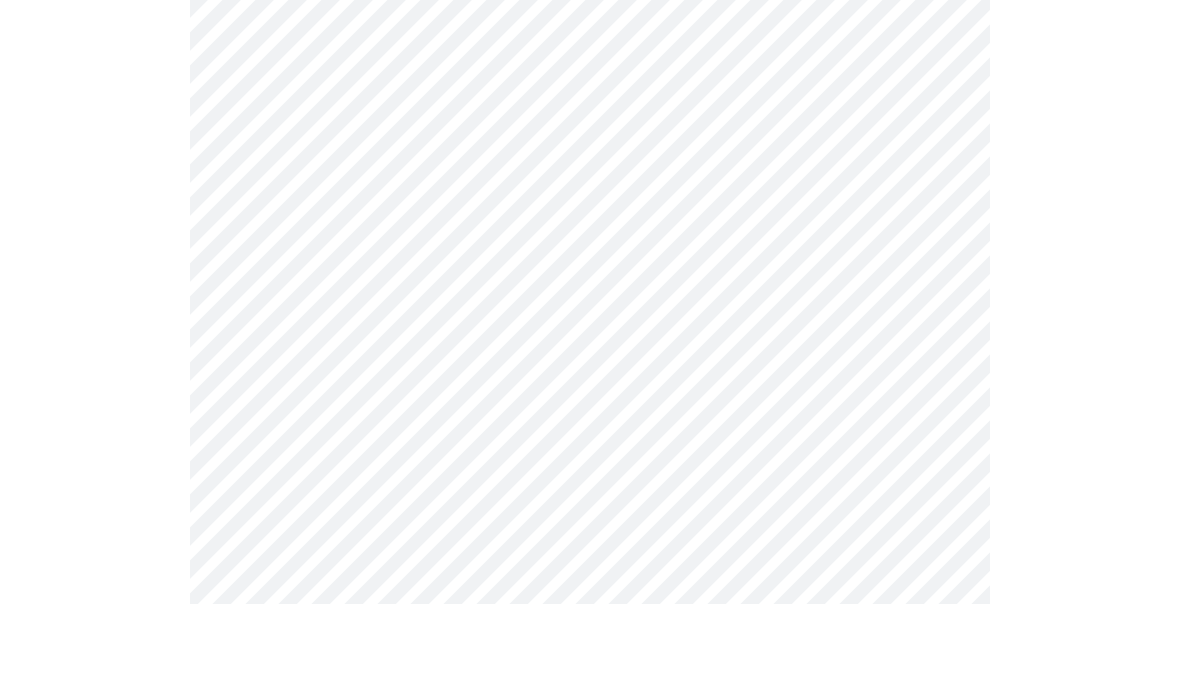 scroll, scrollTop: 0, scrollLeft: 0, axis: both 